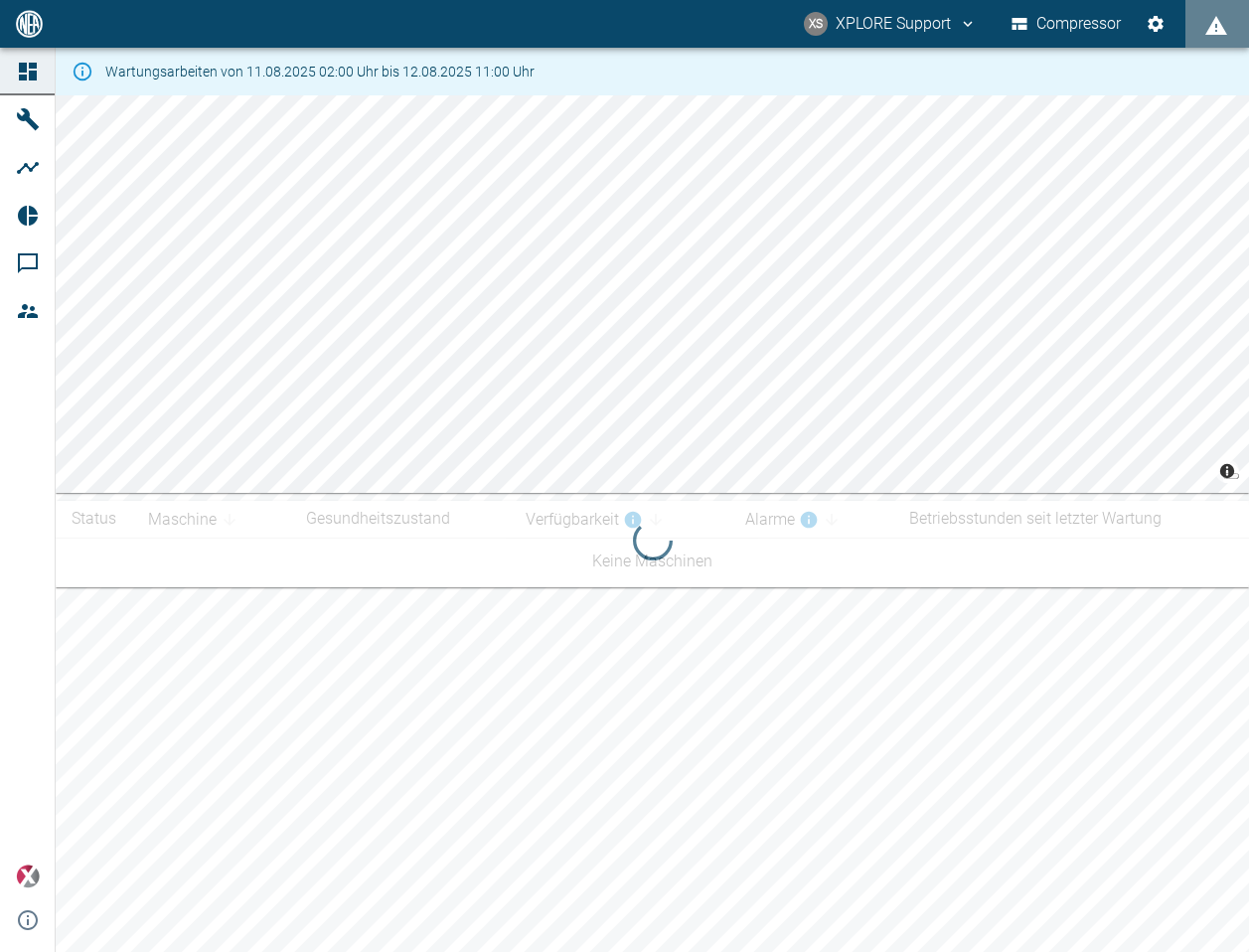 scroll, scrollTop: 0, scrollLeft: 0, axis: both 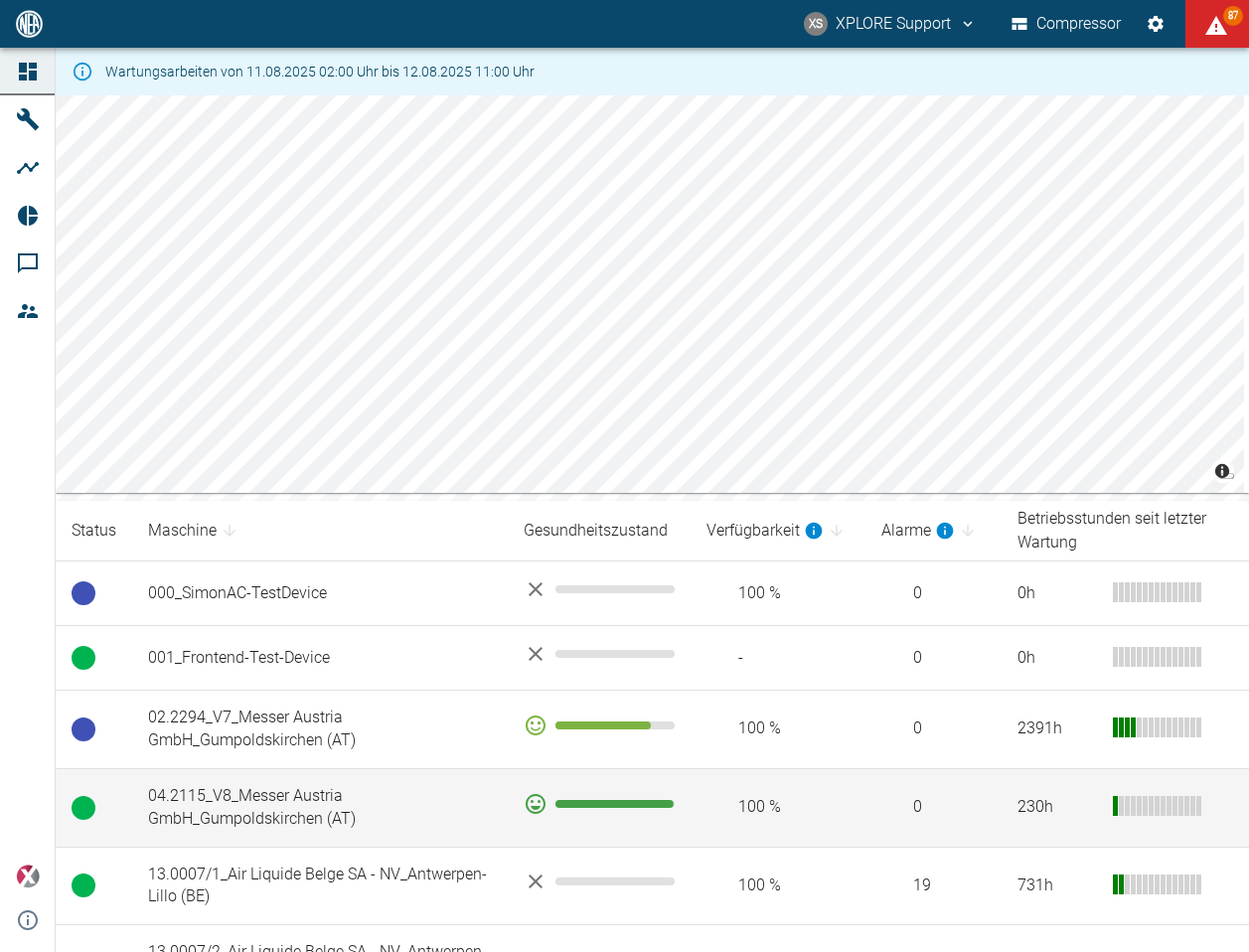 click on "04.2115_V8_Messer Austria GmbH_Gumpoldskirchen (AT)" at bounding box center (320, 807) 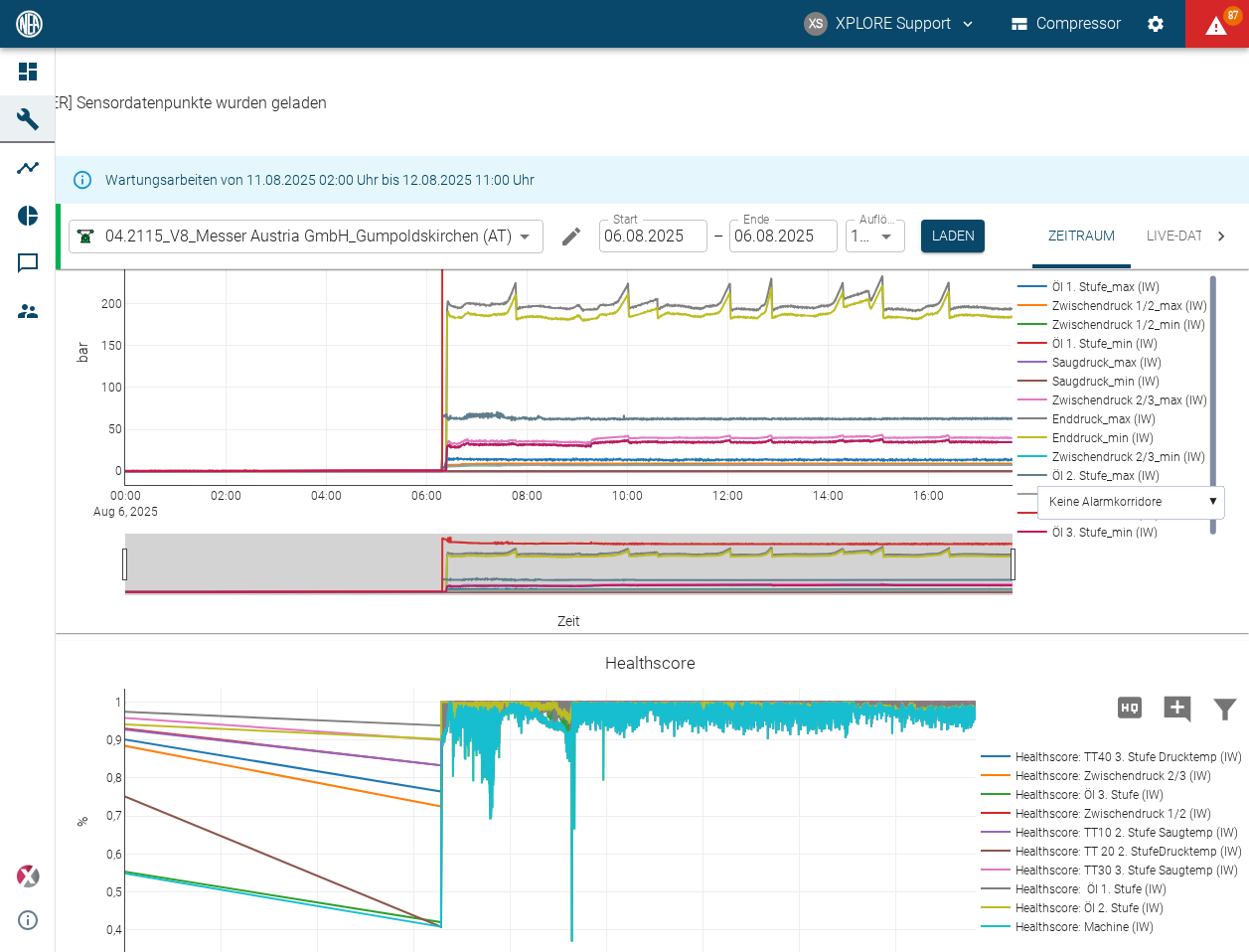 scroll, scrollTop: 1089, scrollLeft: 0, axis: vertical 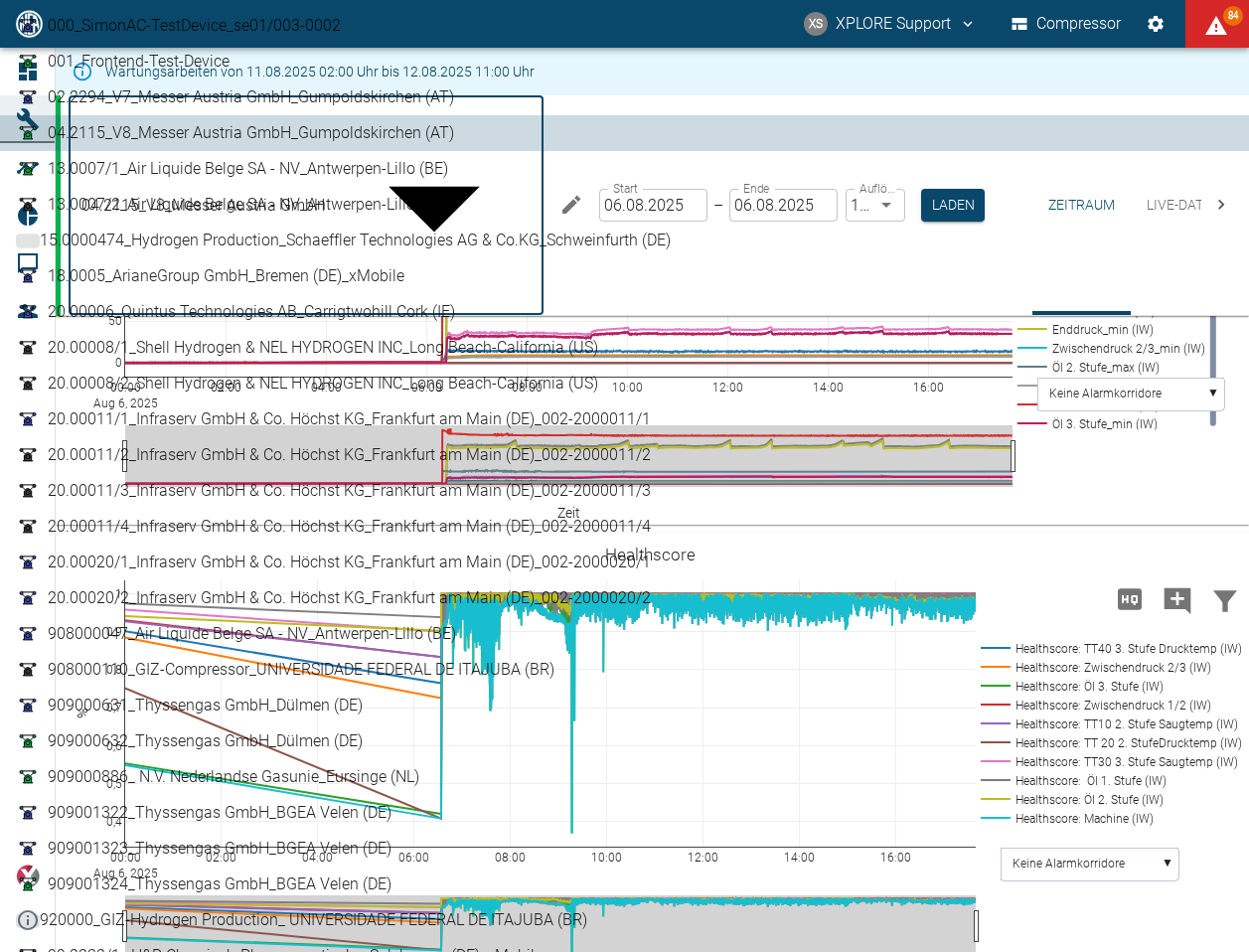 click on "XS XPLORE Support Compressor 84 Dashboard Maschinen Analysen Reports Kommentare Mitglieder powered by Versions-Hinweise Wartungsarbeiten von 11.08.2025 02:00 Uhr bis 12.08.2025 11:00 Uhr Zeitraum Live-Daten HF-Daten System 04.2115_V8_Messer Austria GmbH_Gumpoldskirchen ([STATE_CODE]) [UUID] ​ Zeitraum Live-Daten HF-Daten System 04.2115_V8_Messer Austria GmbH_Gumpoldskirchen ([STATE_CODE]) [UUID] ​ Start 06.08.2025 Start  –  Ende 06.08.2025 Ende Auflösung 1 Sekunde 1sec Auflösung Laden Zeitraum Live-Daten HF-Daten System 00:00 Aug 6, 2025 02:00 04:00 06:00 08:00 10:00 12:00 14:00 16:00 218 220 222 224 226 228 OperatingHours (IW) Zeit h Zeit 00:00 Aug 6, 2025 02:00 04:00 06:00 08:00 10:00 12:00 14:00 16:00 50 100 150 200 TT 20 2. StufeDrucktemp_max (IW) TT 20 2. StufeDrucktemp_min (IW) TT30 3. Stufe Saugtemp_max (IW) TT10 2. Stufe Saugtemp_max (IW) TT10 2. Stufe Saugtemp_min (IW) TT30 3. Stufe Saugtemp_min (IW) TT40 3. Stufe Drucktemp_max (IW) Temperatur °C Zeit" at bounding box center (624, 476) 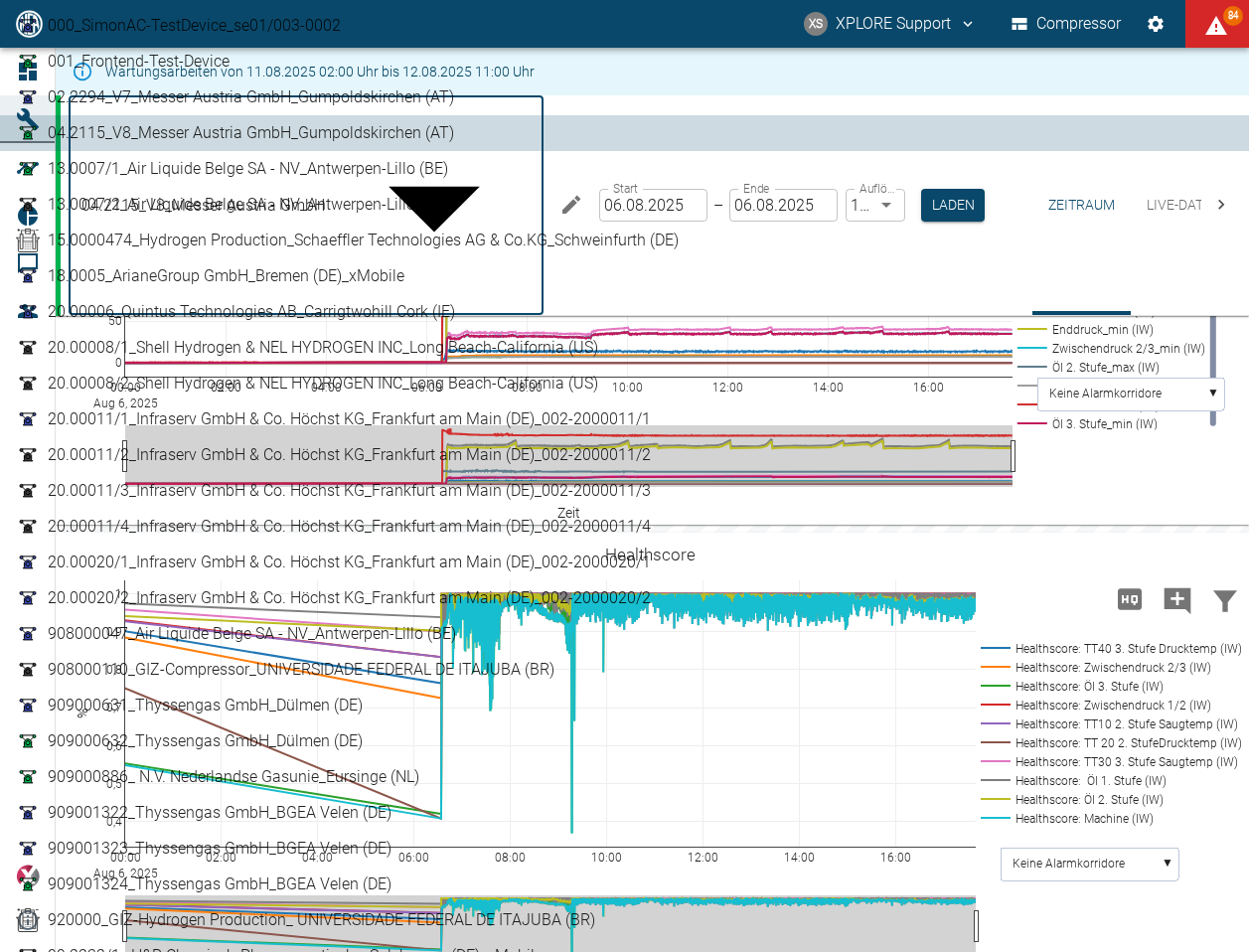 scroll, scrollTop: 168, scrollLeft: 0, axis: vertical 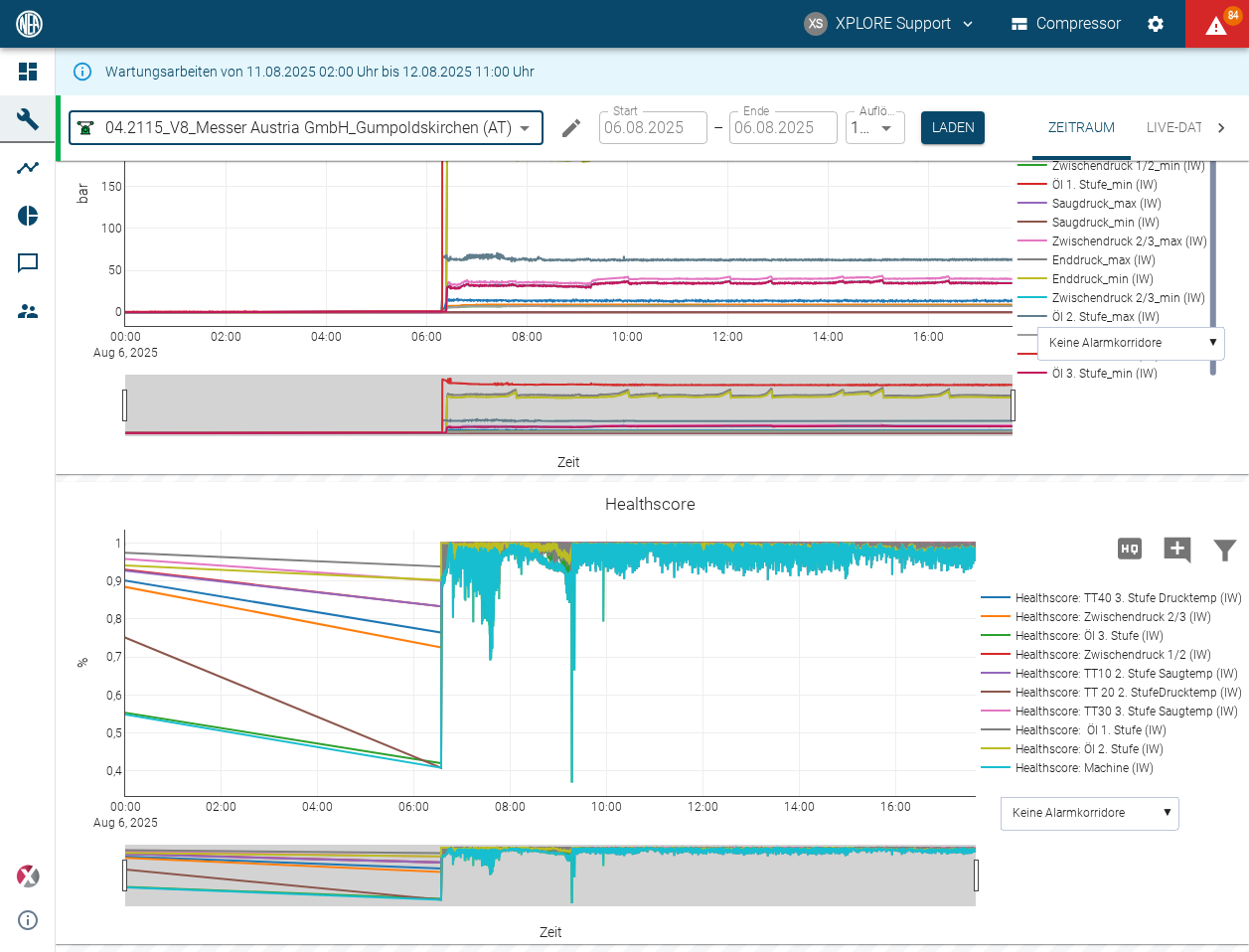 type on "0b3426b3-94af-4b8c-89c1-da57493c099a" 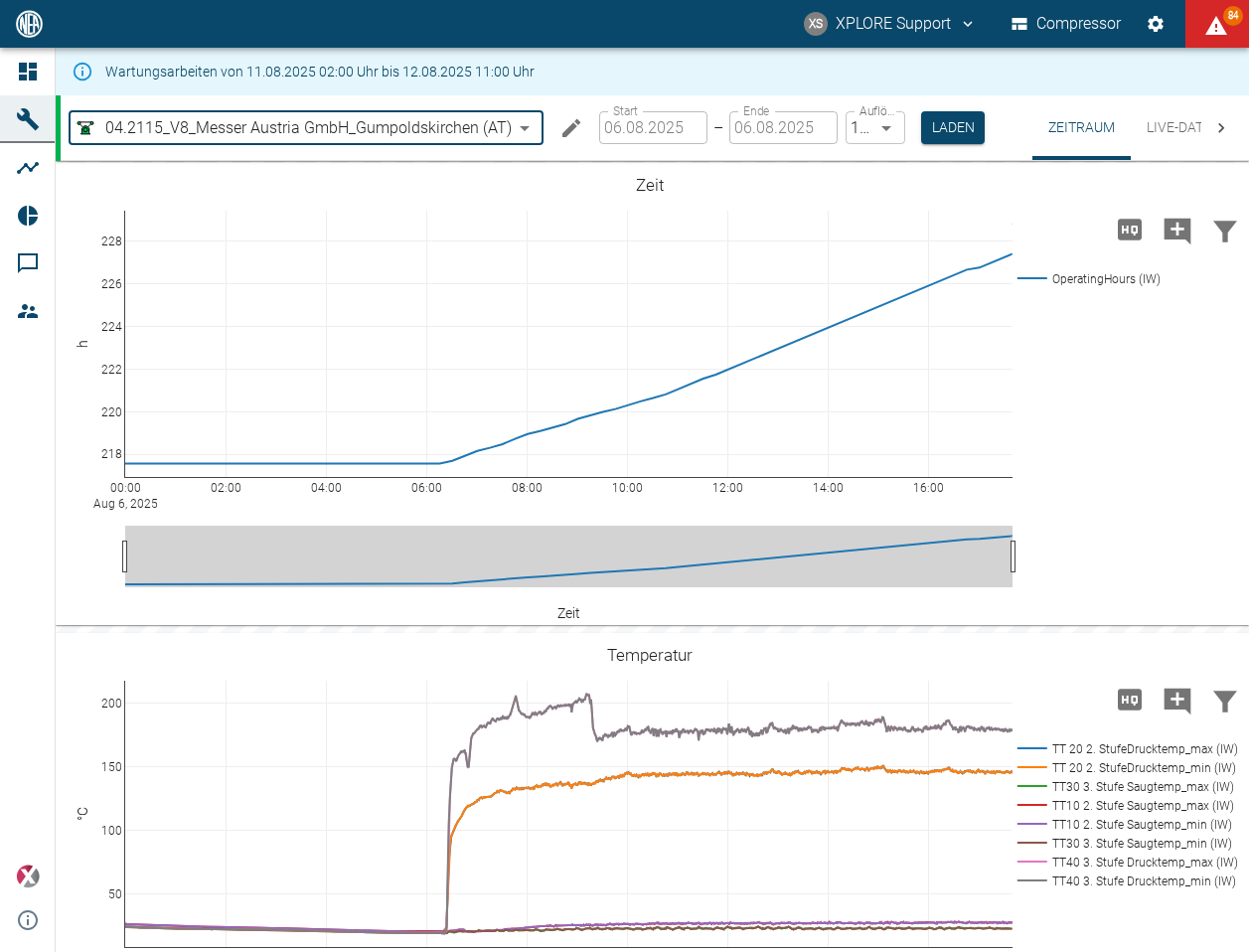 type on "07.08.2025" 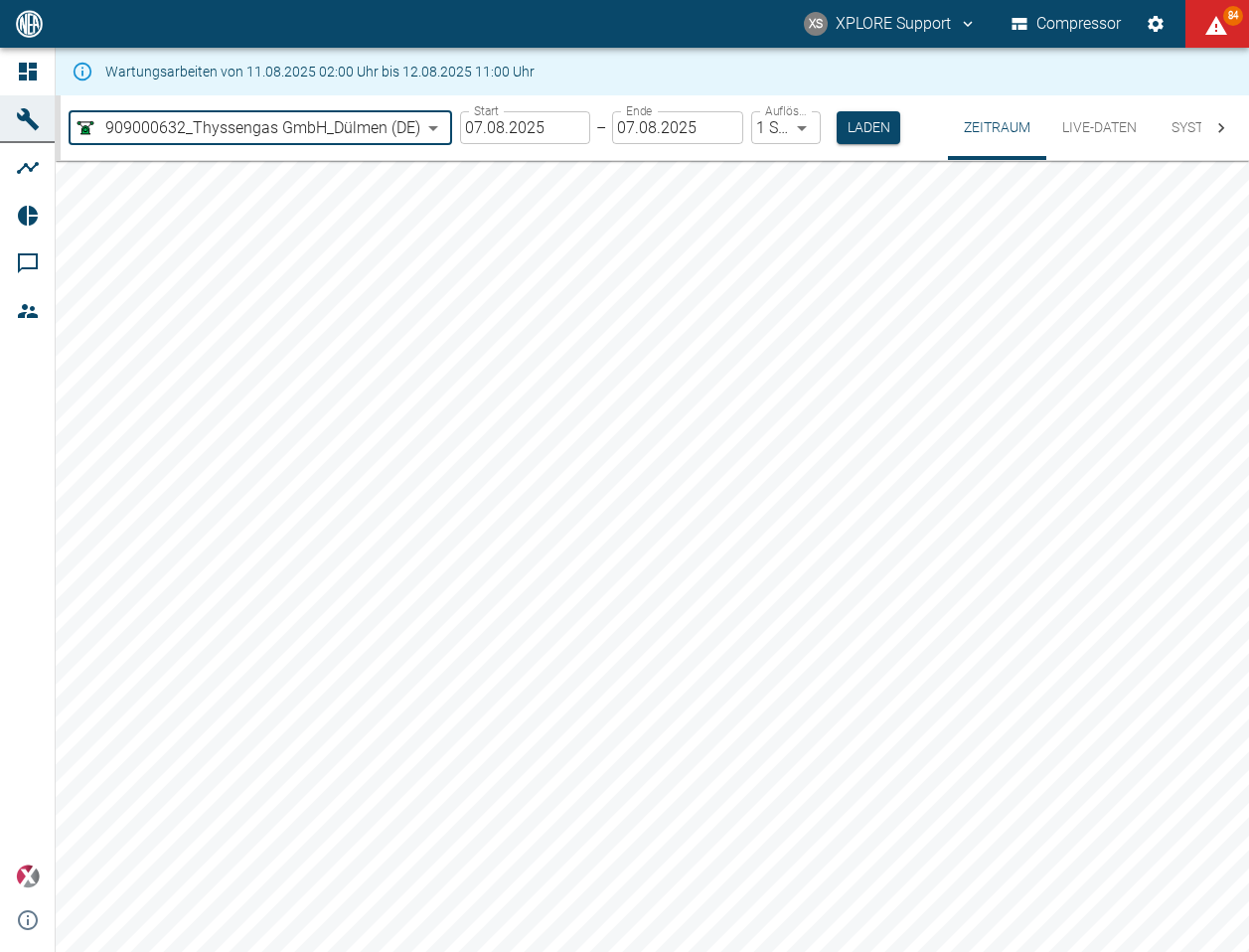 type on "2min" 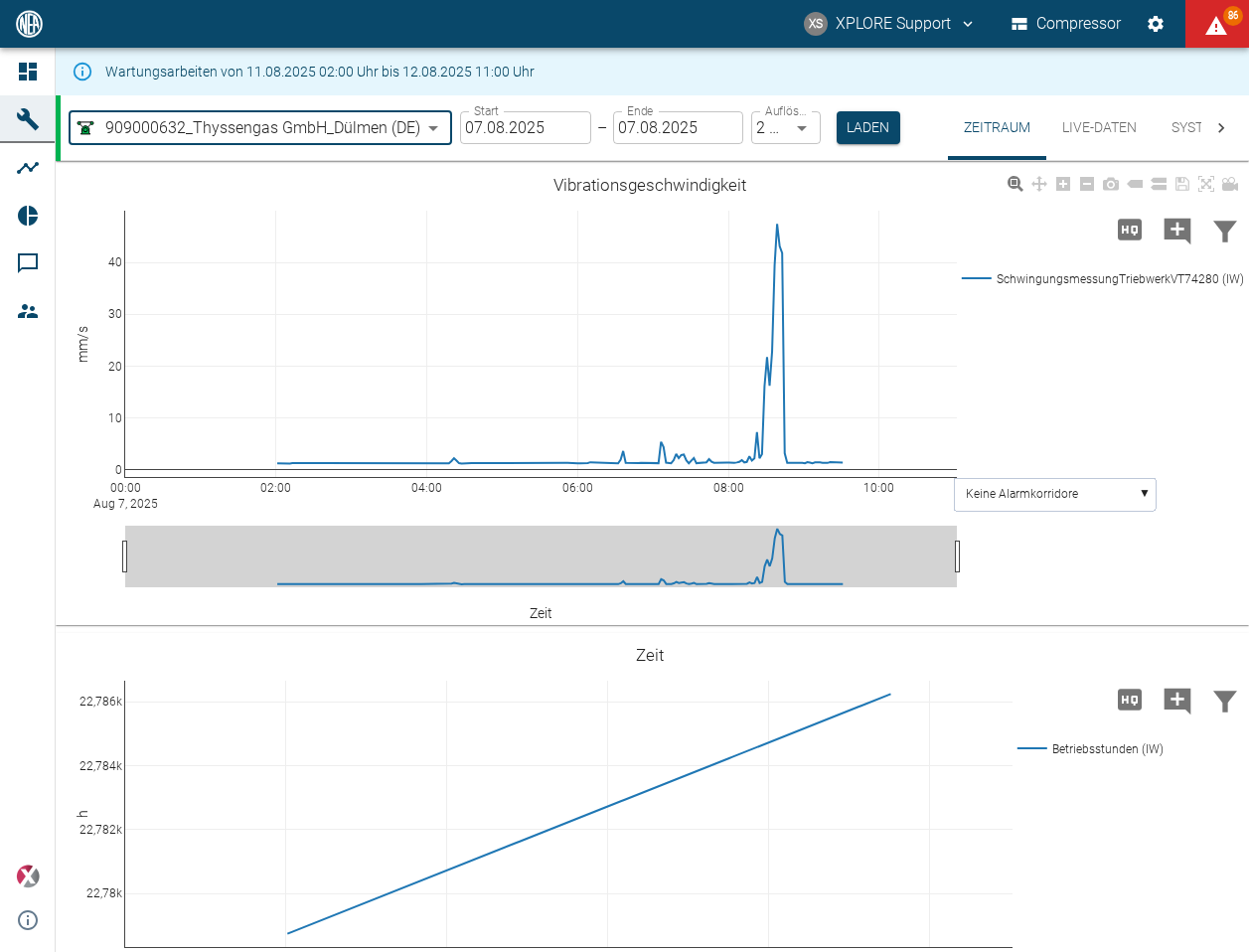 click 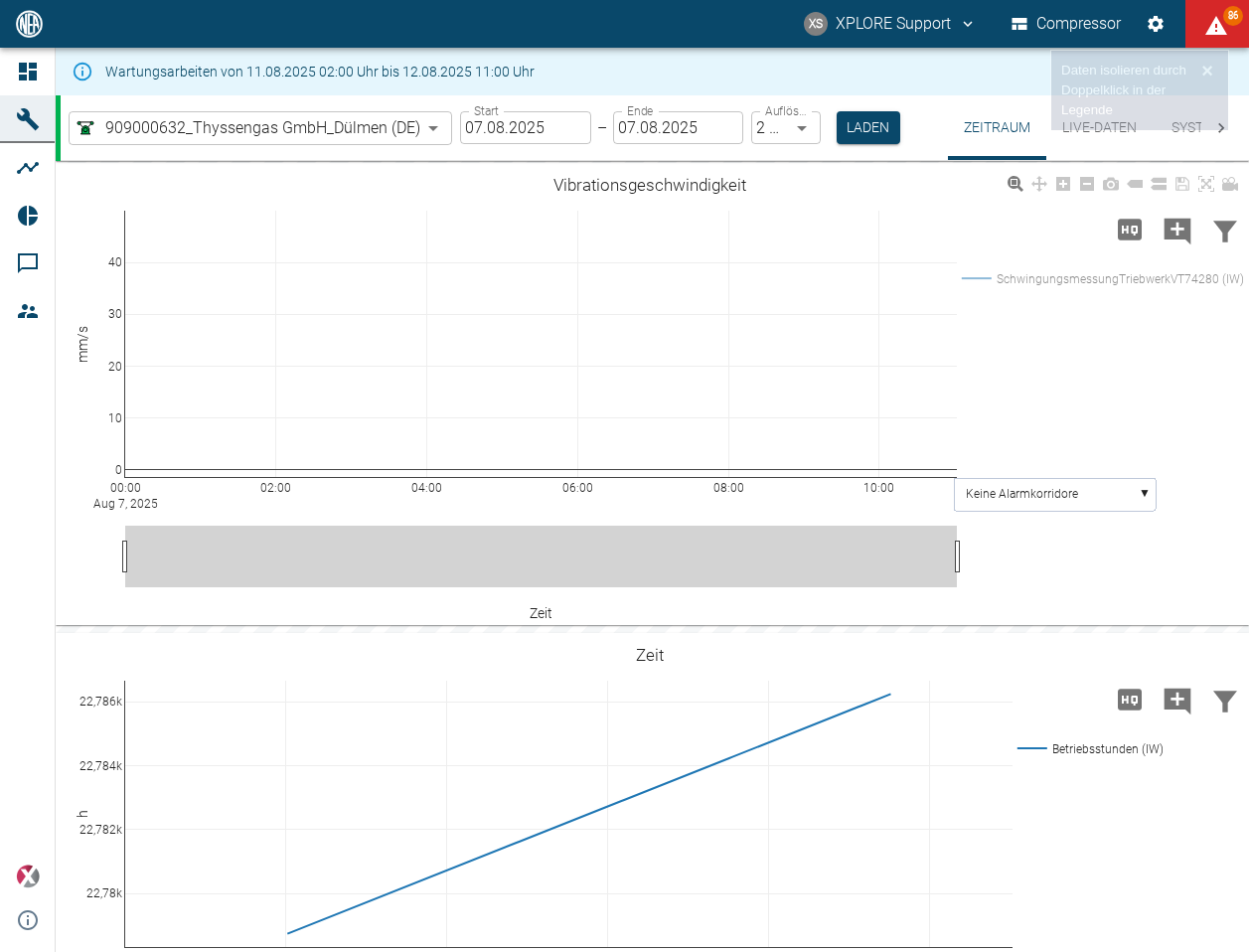 click 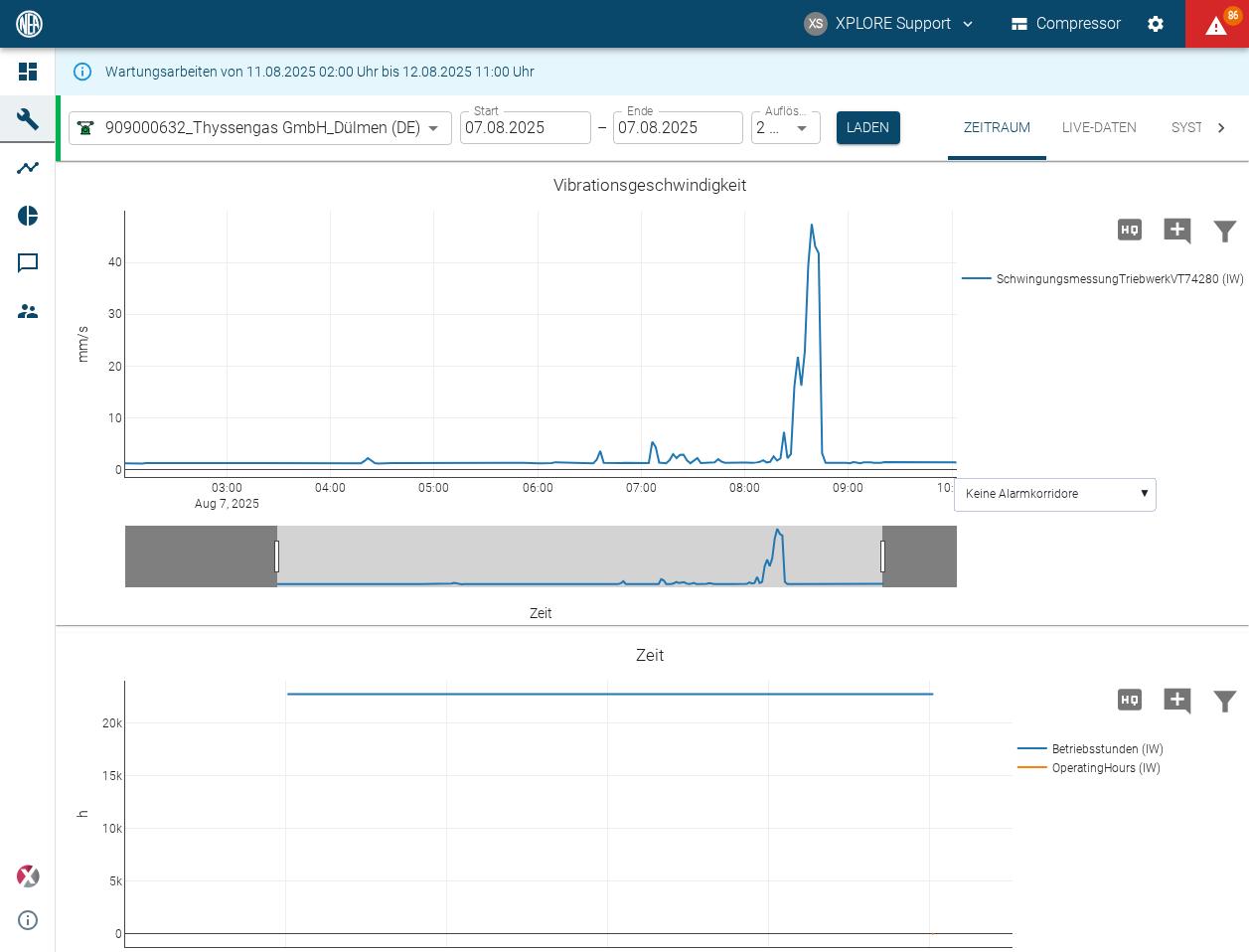 click 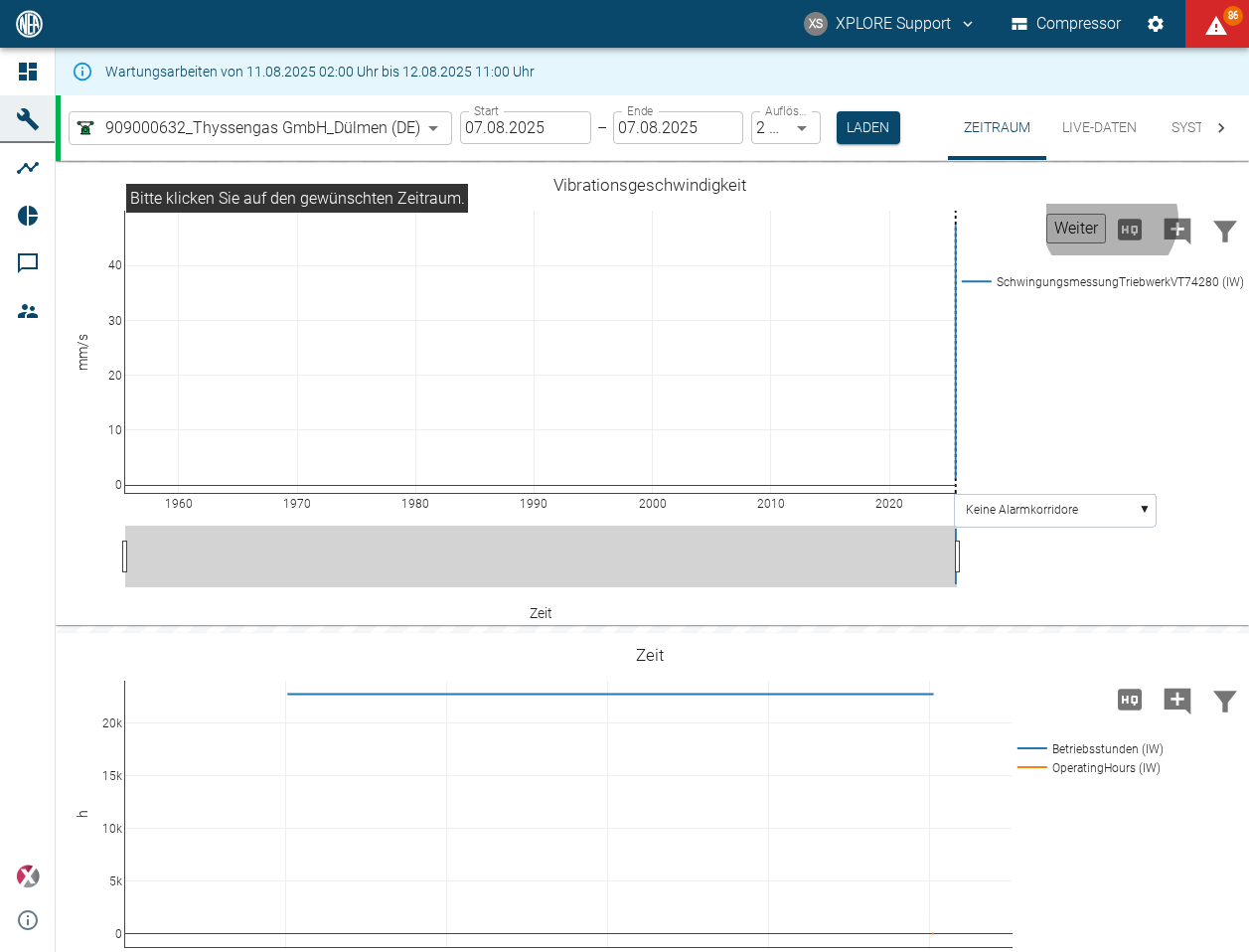 click on "Weiter" at bounding box center [1076, 229] 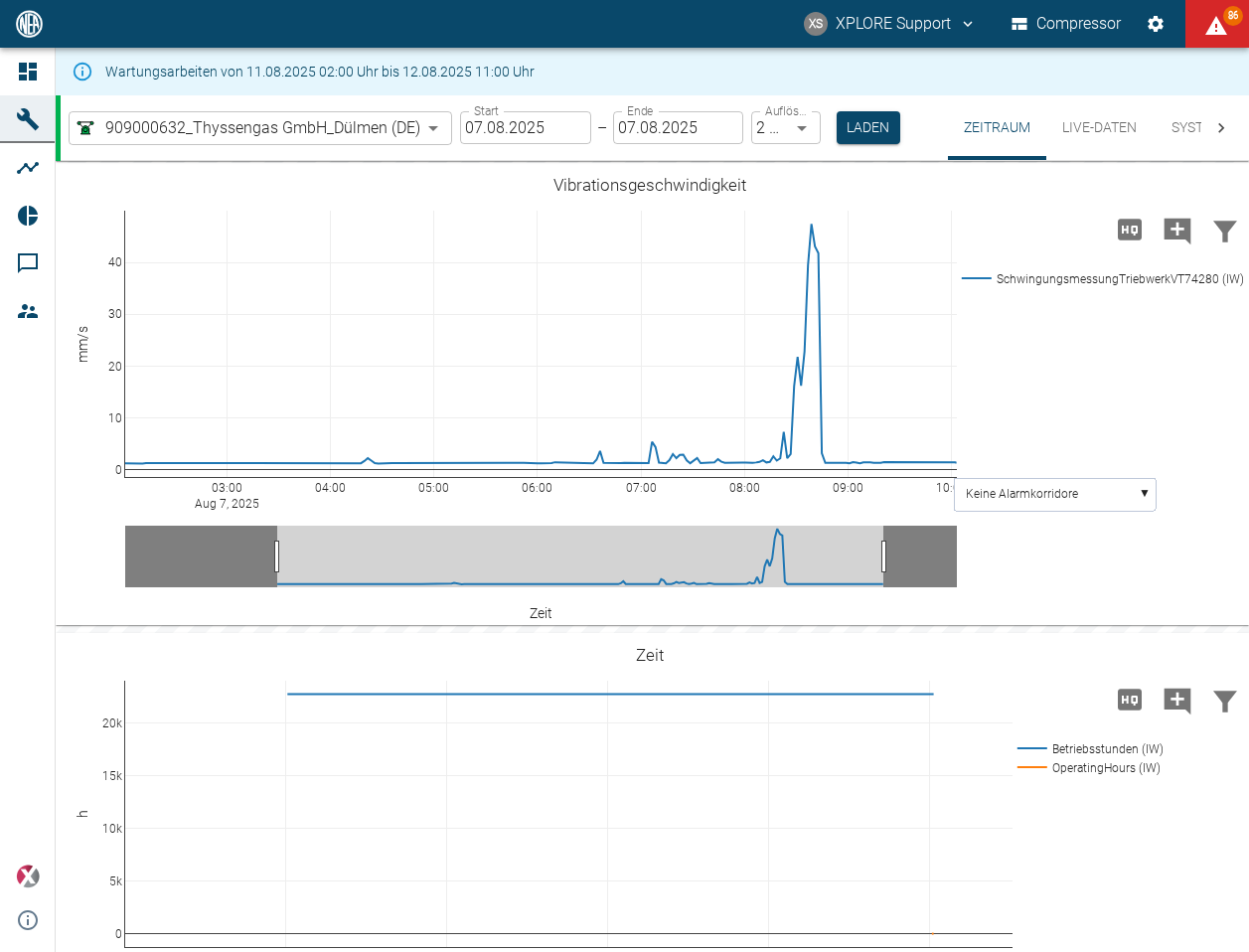 click on "Kommentar" at bounding box center (99, 1148) 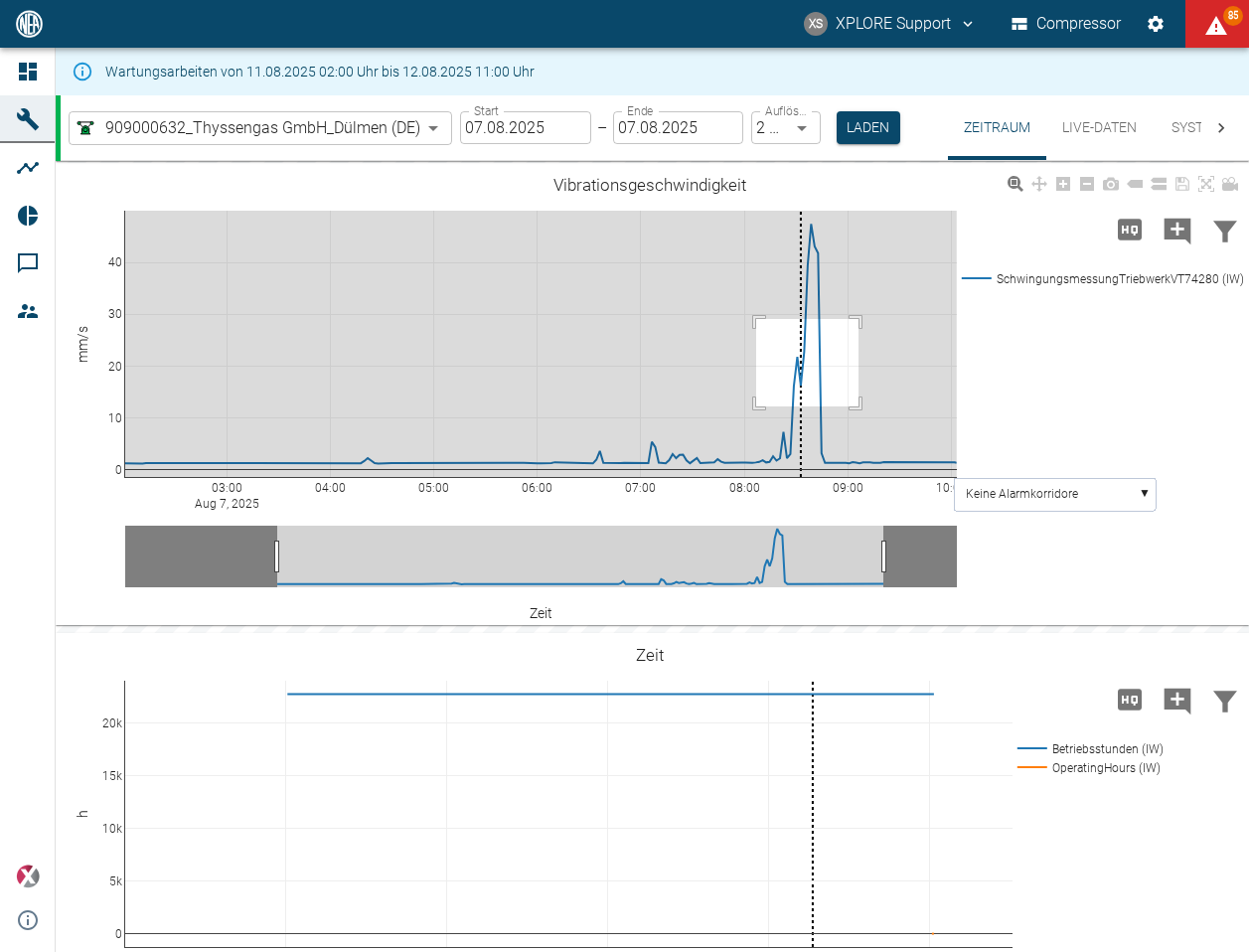 drag, startPoint x: 859, startPoint y: 319, endPoint x: 718, endPoint y: 419, distance: 172.86122 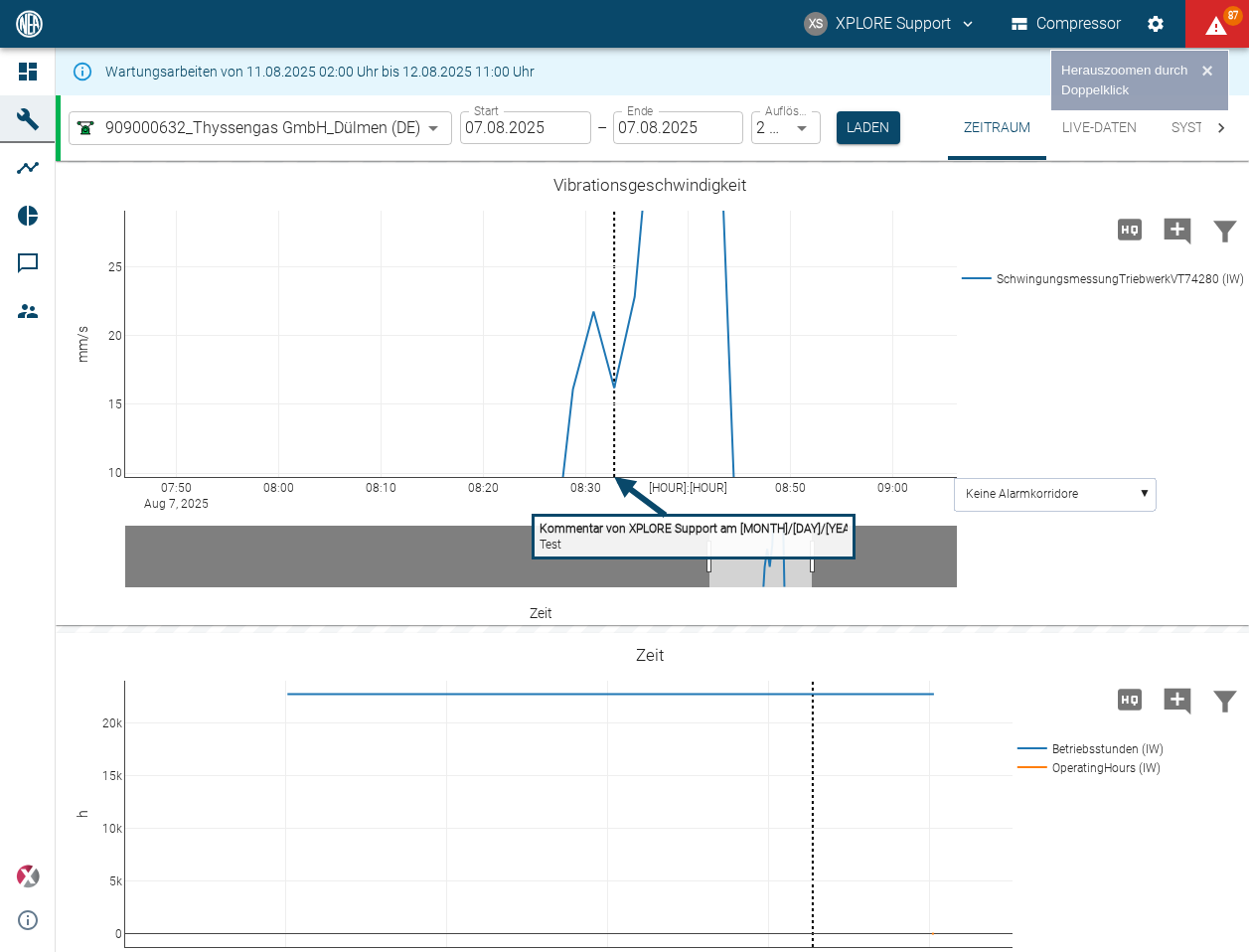 click on "Kommentar von XPLORE Support am [MONTH]/[DAY]/[YEAR] [HOUR]:[MINUTE] mit [NUMBER]" 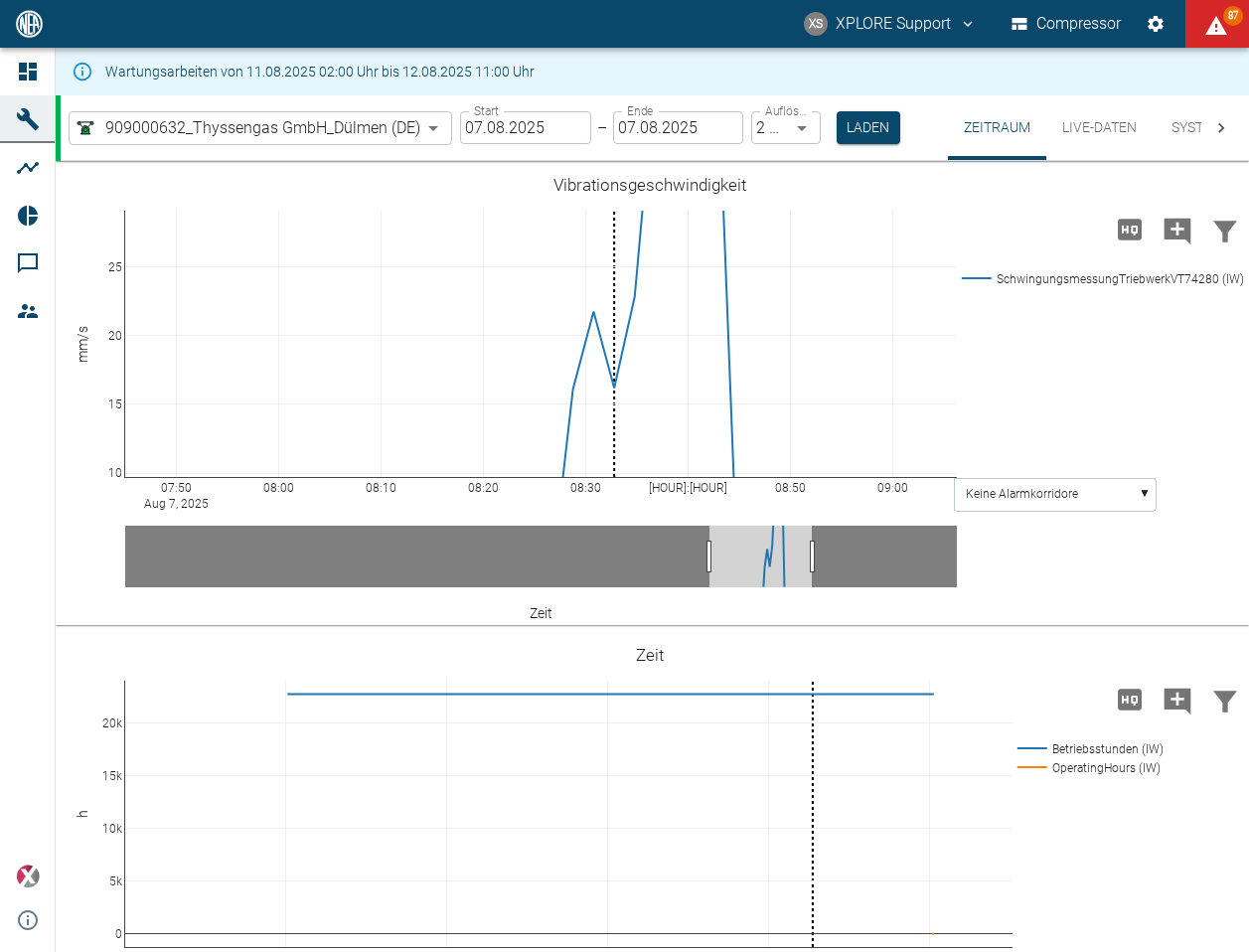 click on "löschen" at bounding box center [142, 1230] 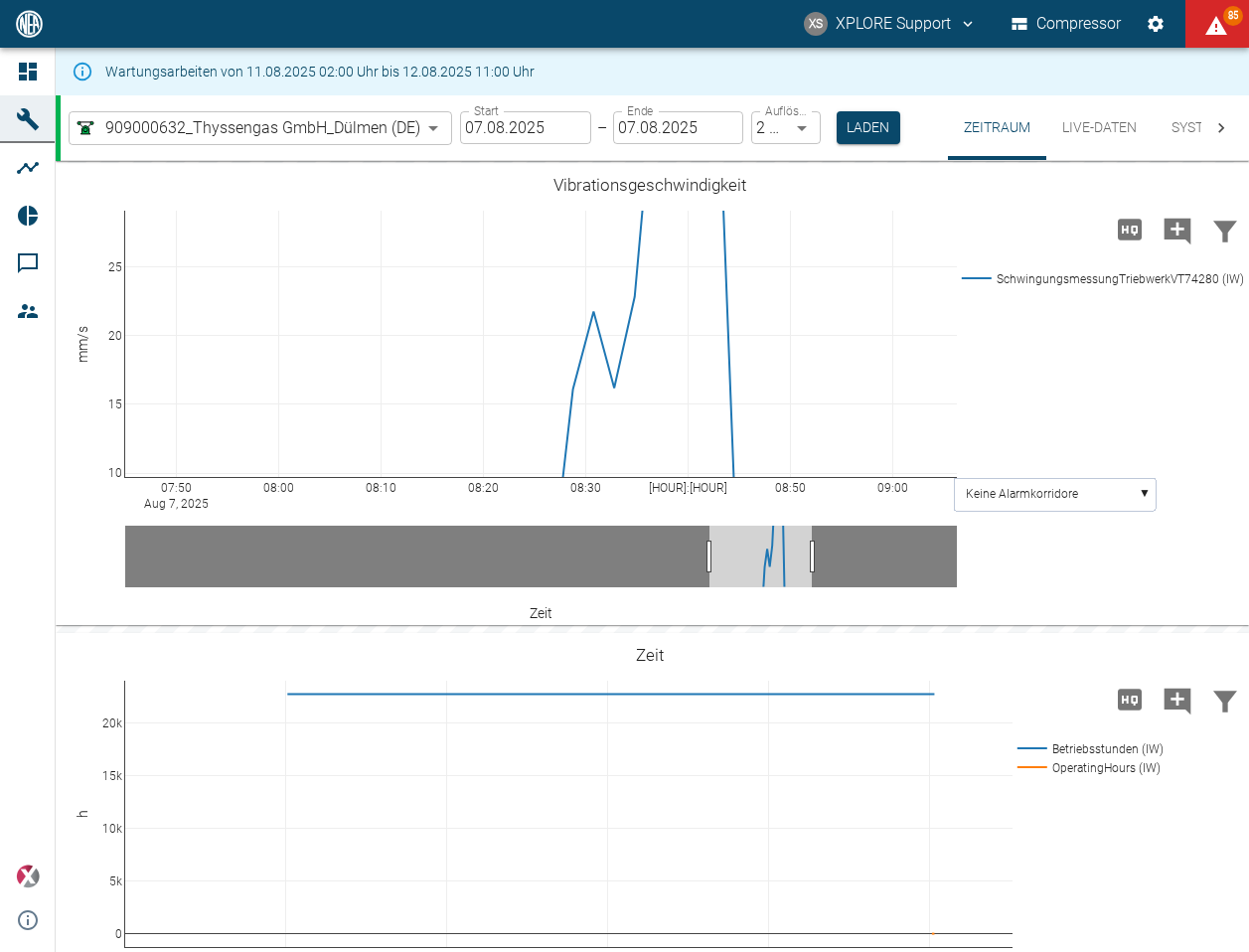 click on "Live-Daten" at bounding box center (1099, 127) 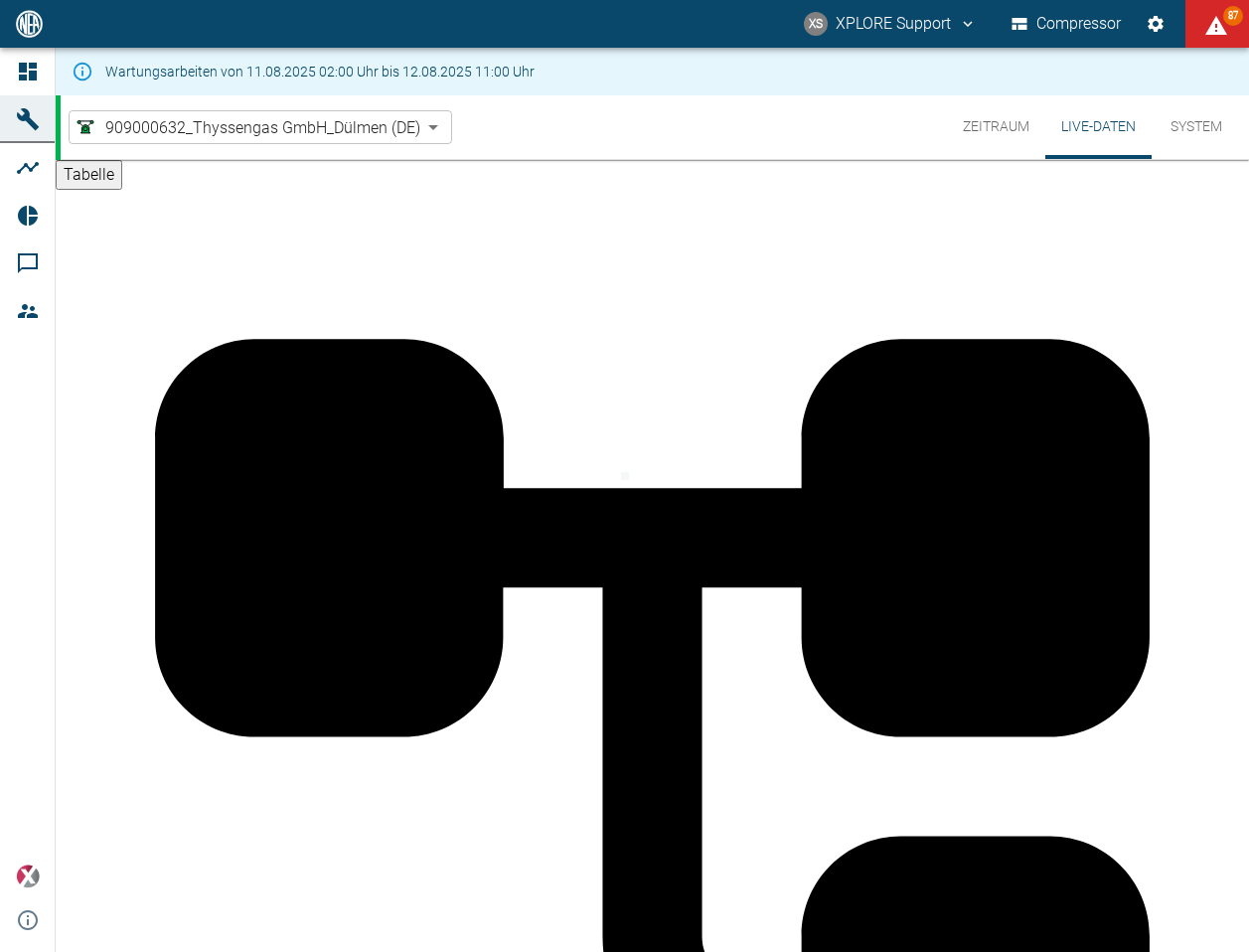 scroll, scrollTop: 2378, scrollLeft: 0, axis: vertical 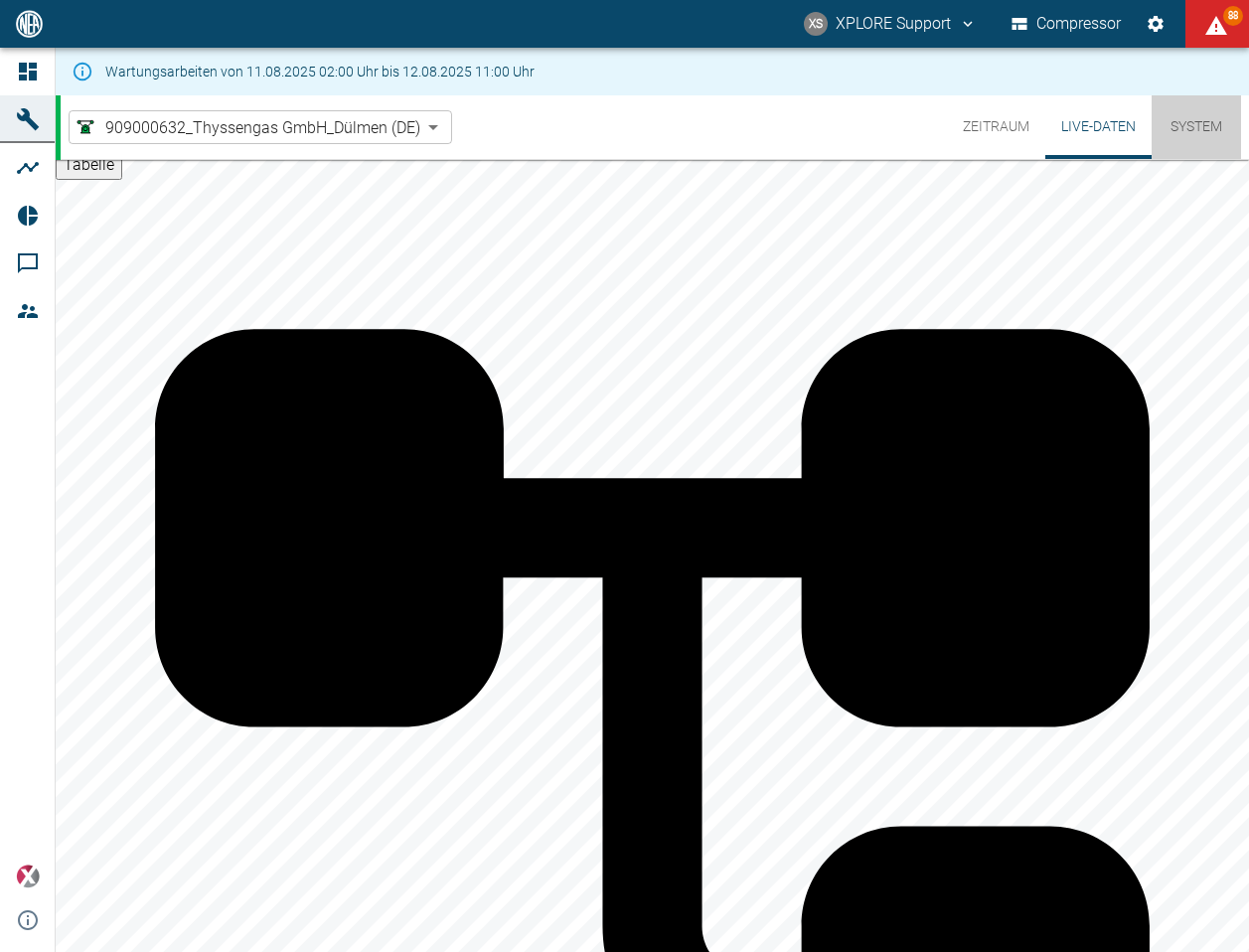 click on "System" at bounding box center (1196, 127) 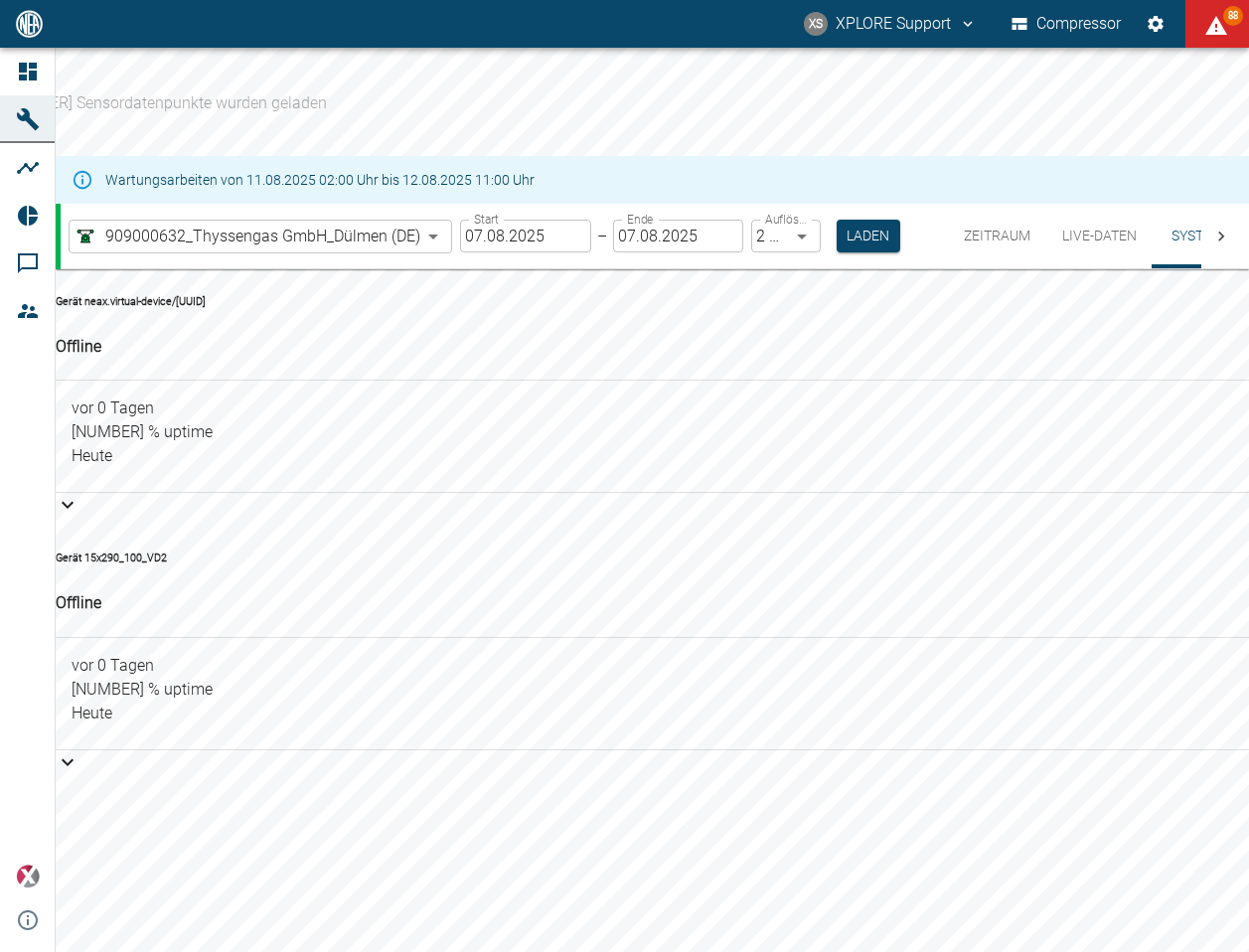 scroll, scrollTop: 0, scrollLeft: 0, axis: both 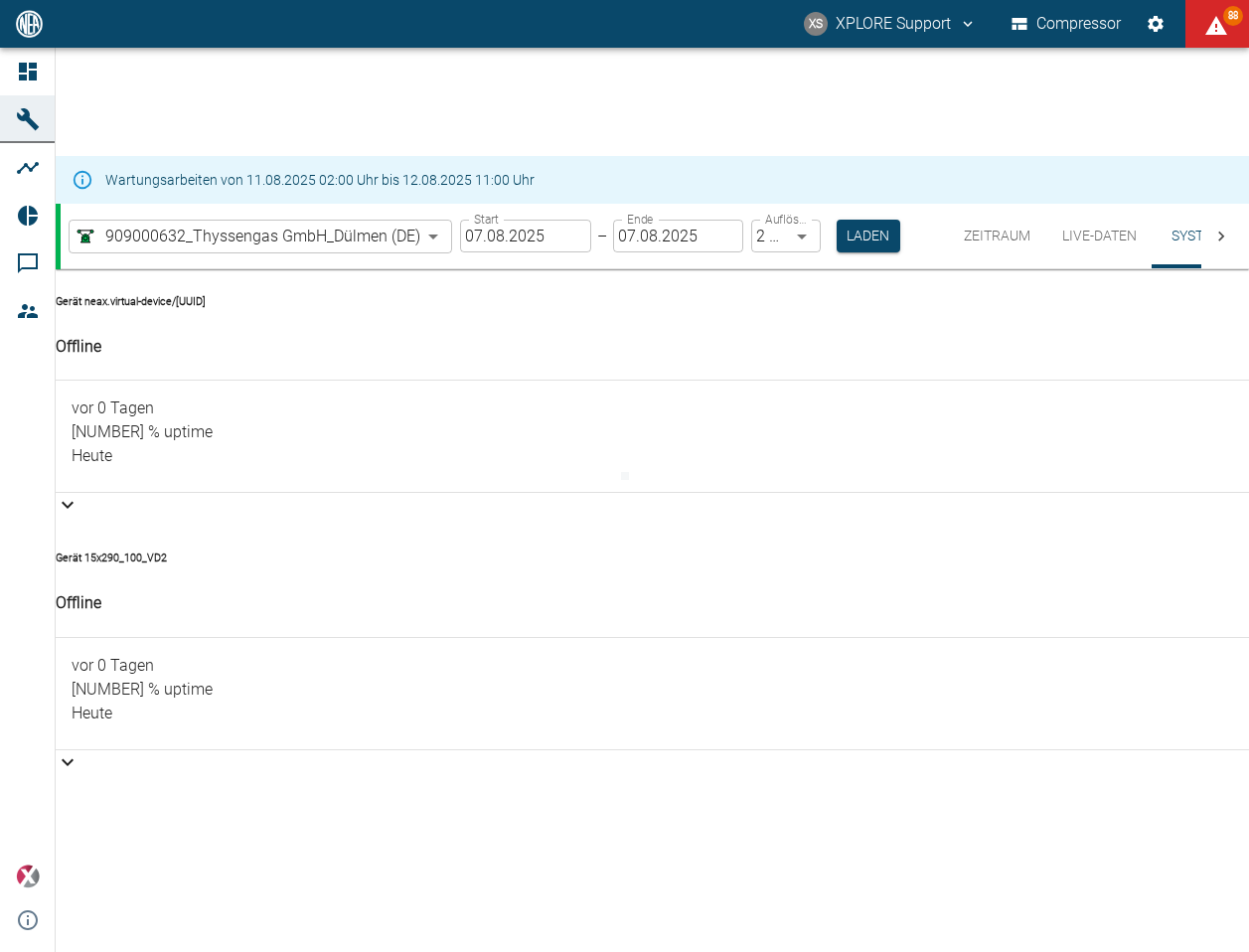 click on "XS XPLORE Support Compressor 88 Dashboard Maschinen Analysen Reports Kommentare Mitglieder powered by Versions-Hinweise [NUMBER] Sensordatenpunkte wurden geladen Wartungsarbeiten von [MONTH].[DAY].[YEAR] [HOUR]:[MINUTE] Uhr bis [MONTH].[DAY].[YEAR] [HOUR]:[MINUTE] Uhr Zeitraum Live-Daten System 909000632_Thyssengas GmbH_Dülmen (DE) 0b3426b3-94af-4b8c-89c1-da57493c099a ​ Zeitraum Live-Daten System 909000632_Thyssengas GmbH_Dülmen (DE) 0b3426b3-94af-4b8c-89c1-da57493c099a ​ Zeitraum Live-Daten System [MONTH] 2025 M D M D F S S 1 2 3 4 5 6 7 8 9 10 11 12 13 14 15 16 17 18 19 20 21 22 23 24 25 26 27 28 29 30 31 [MONTH] 2025 M D M D F S S 1 2 3 4 5 6 7 8 9 10 11 12 13 14 15 16 17 18 19 20 21 22 23 24 25 26 27 28 29 30 31 HF-Messung auslösen: [NUMBER]/[NUMBER] Mehrere Tage auswählen Kein PV 3D 2D 000_SimonAC-TestDevice_se01/003-0002 001_Frontend-Test-Device 02.[NUMBER]_V7_Messer Austria GmbH_Gumpoldskirchen (AT) 04.[NUMBER]_V8_Messer Austria GmbH_Gumpoldskirchen (AT) 13.0007/1_Air Liquide Belge SA - NV_Antwerpen-Lillo (BE) 13.0007/2_Air Liquide Belge SA - NV_Antwerpen-Lillo (BE) Bruchhausen Malstedt MoBiDic" at bounding box center (624, 476) 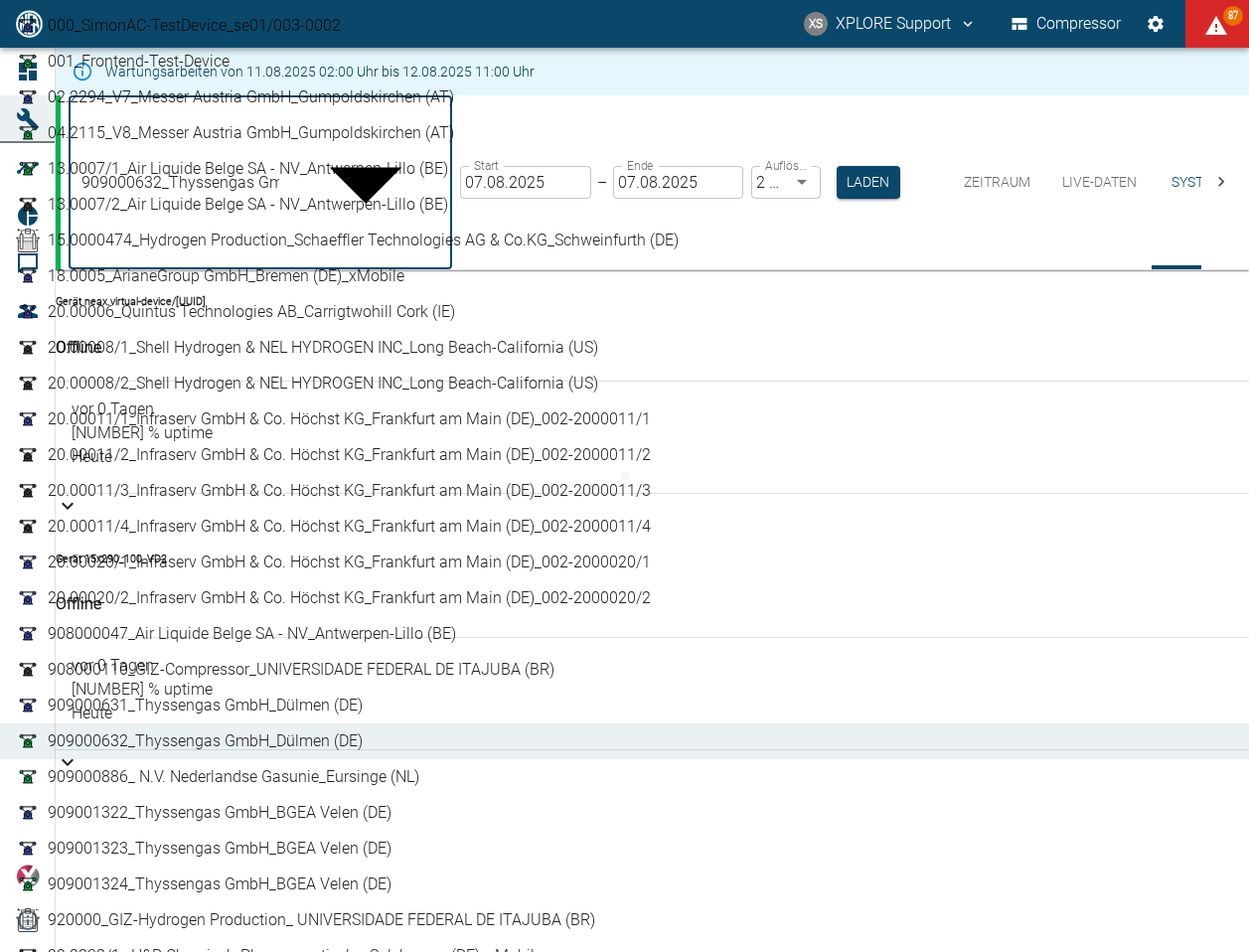 click on "13.0007/1_Air Liquide Belge SA - NV_Antwerpen-Lillo (BE)" at bounding box center [247, 169] 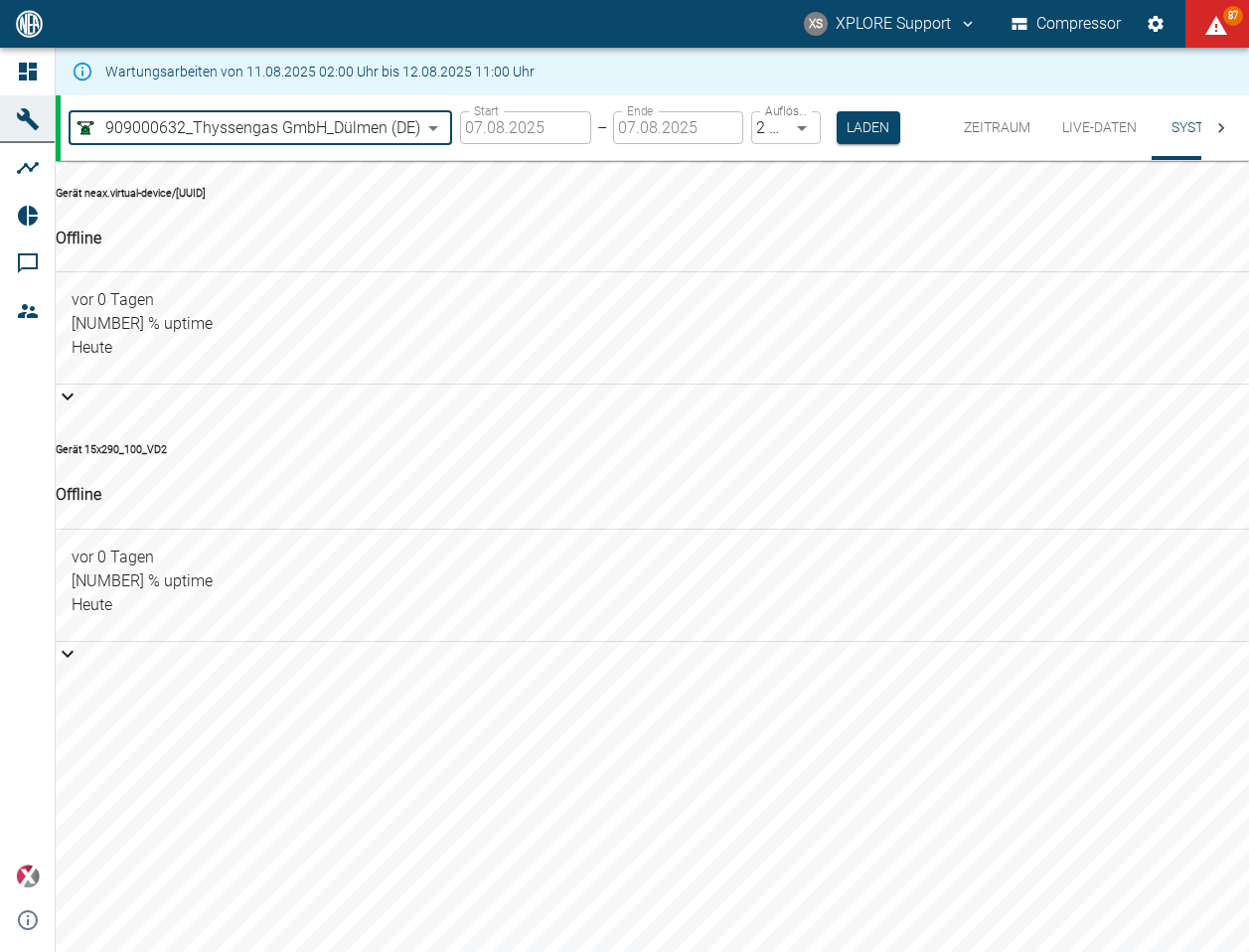 type on "7660faed-fd66-4731-a2e8-44c12e65351a" 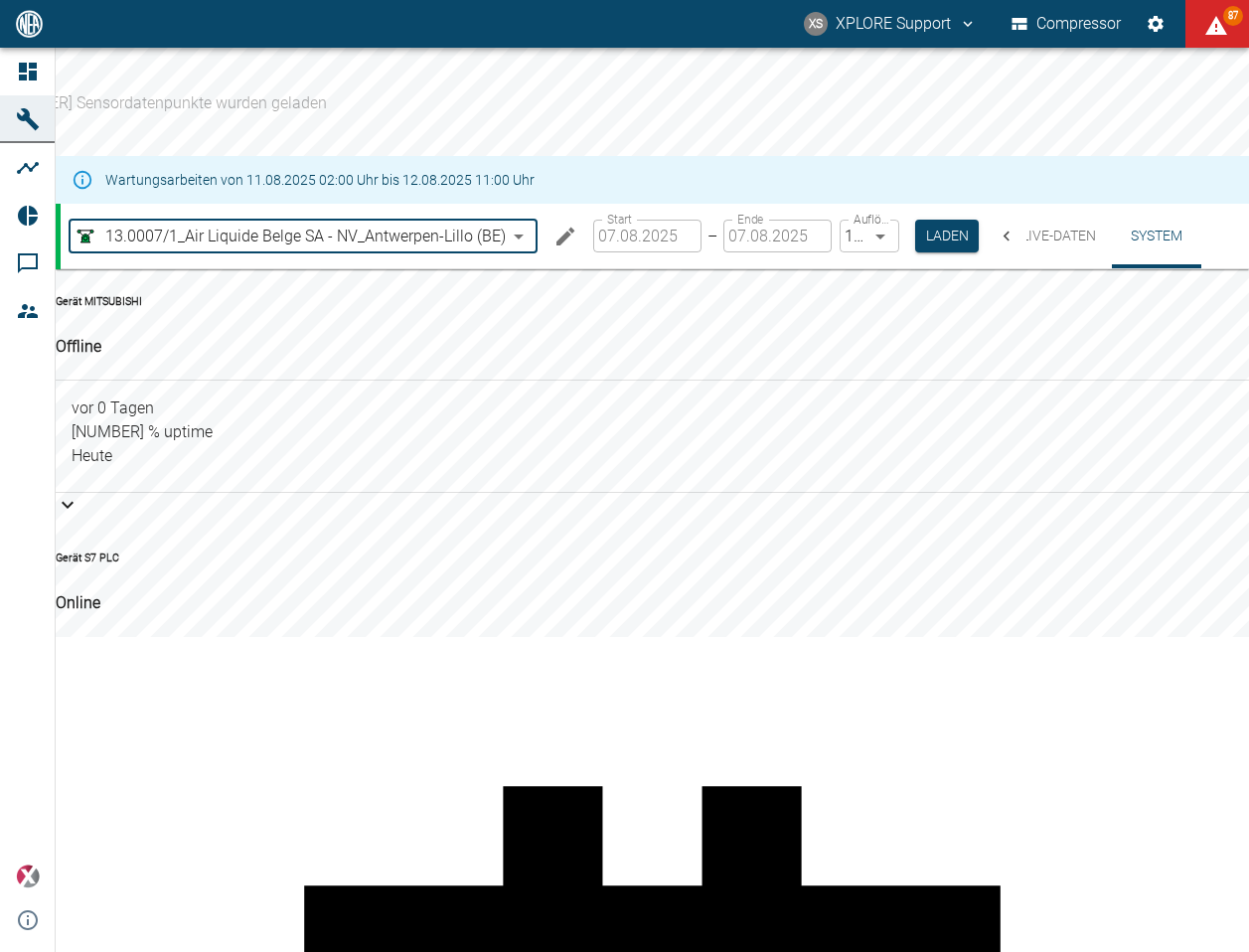 scroll, scrollTop: 0, scrollLeft: 121, axis: horizontal 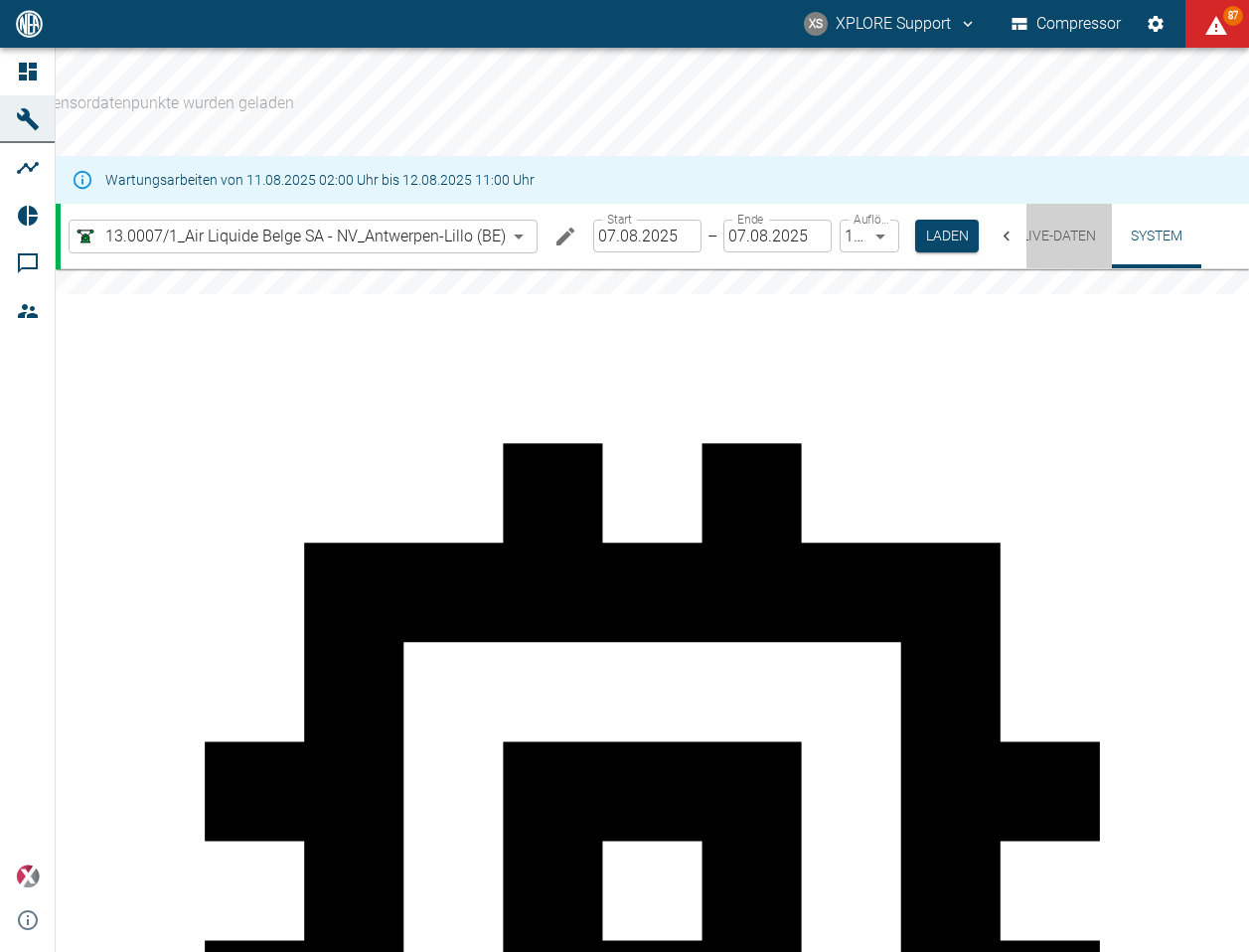 click on "Live-Daten" at bounding box center (1058, 236) 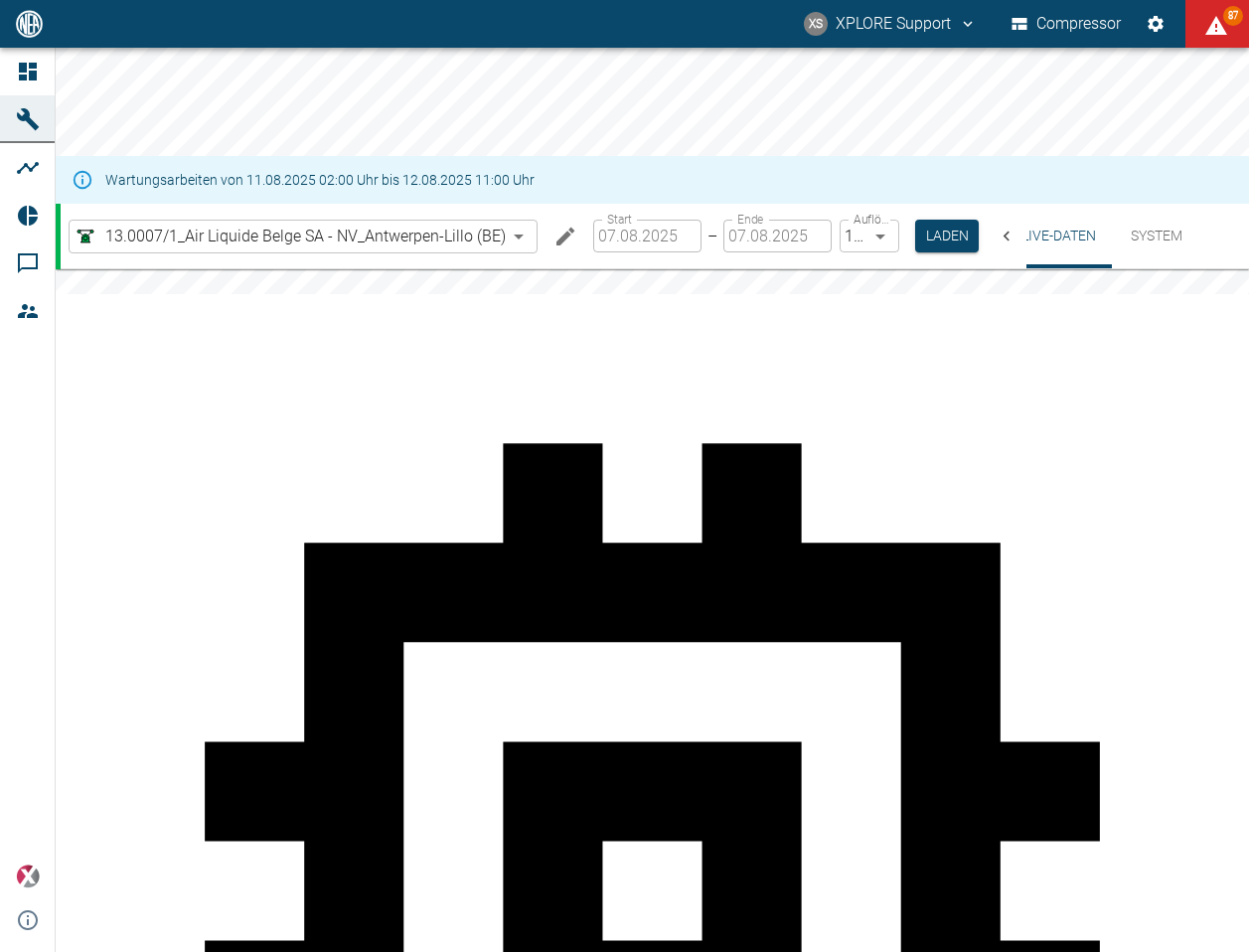 scroll, scrollTop: 0, scrollLeft: 0, axis: both 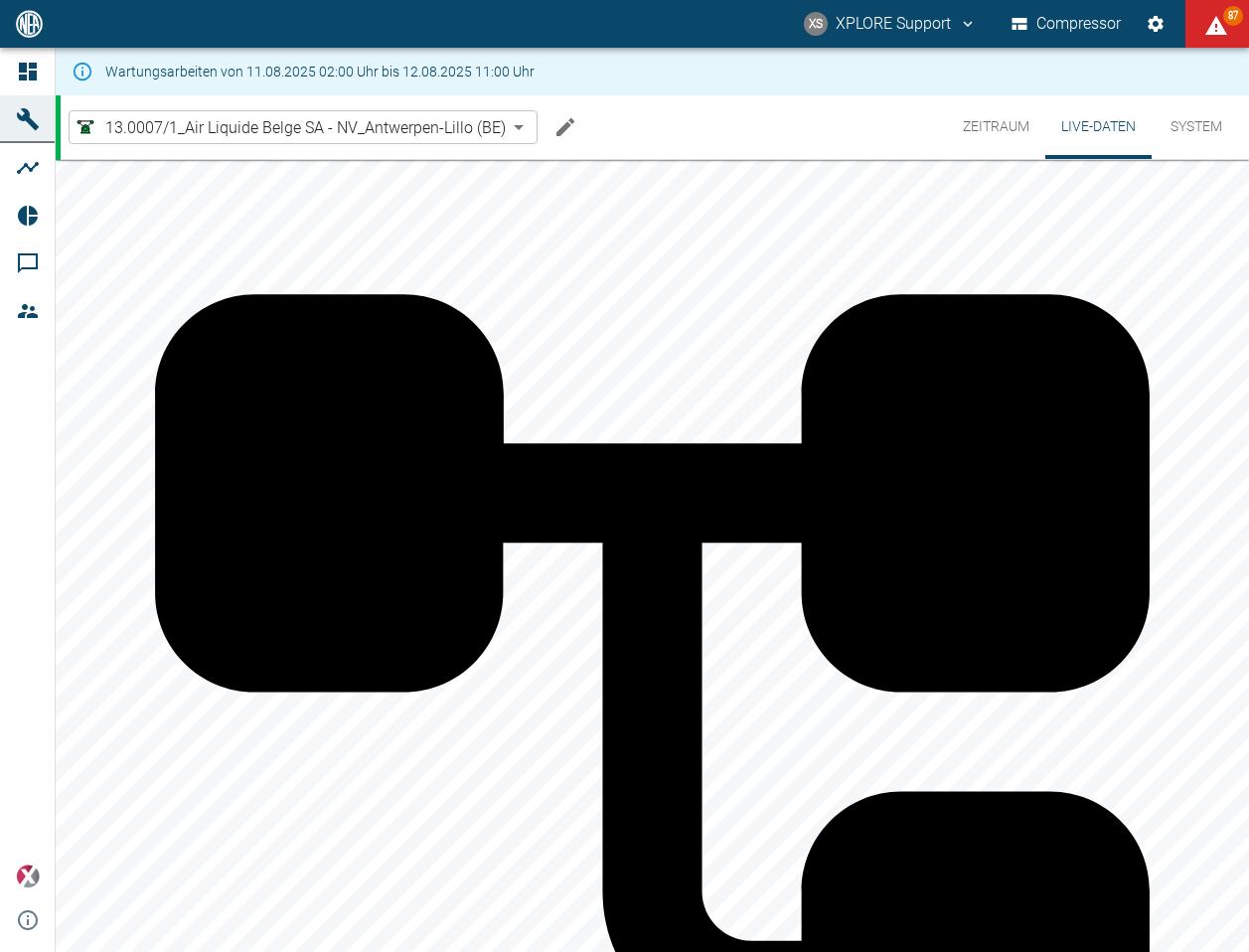 click on "XS XPLORE Support Compressor 87 Dashboard Maschinen Analysen Reports Kommentare Mitglieder powered by Versions-Hinweise Wartungsarbeiten von [MONTH].[DAY].[YEAR] [HOUR]:[MINUTE] Uhr bis [MONTH].[DAY].[YEAR] [HOUR]:[MINUTE] Uhr Zeitraum Live-Daten System 13.0007/1_Air Liquide Belge SA - NV_Antwerpen-Lillo (BE) 7660faed-fd66-4731-a2e8-44c12e65351a ​ Zeitraum Live-Daten System 13.0007/1_Air Liquide Belge SA - NV_Antwerpen-Lillo (BE) 7660faed-fd66-4731-a2e8-44c12e65351a ​ Zeitraum Live-Daten System Tabelle HMI Air 2 Board Air Name   Aktueller Wert Zuletzt aktualisiert   Typ   Alarm Status   Trip Min Warnung Min Warnung Max Trip Max Bearbeiten Suction_Side_1.Stage_PT1 (IW) [NUMBER] bar Gerade eben Druck [NUMBER] [NUMBER] [NUMBER] [NUMBER] Oil_Head_V1.1_Max (IW) [NUMBER] bar Gerade eben Druck [NUMBER] [NUMBER] [NUMBER] Oil_Head_V1.2_Max (IW) [NUMBER] bar Gerade eben Druck [NUMBER] [NUMBER] [NUMBER] Crankcase_Lube_Oil_PT14 (IW) [NUMBER] bar Gerade eben Druck [NUMBER] [NUMBER] Discharge_Side_1.Stage_After_Cooler_TT5 (IW) [NUMBER] °C Gerade eben Temperatur [NUMBER] [NUMBER] Suction_Side_1.Stage_TT1 (IW) [NUMBER] °C Gerade eben Temperatur [NUMBER] [NUMBER] [NUMBER] bar Druck [NUMBER]" at bounding box center (624, 476) 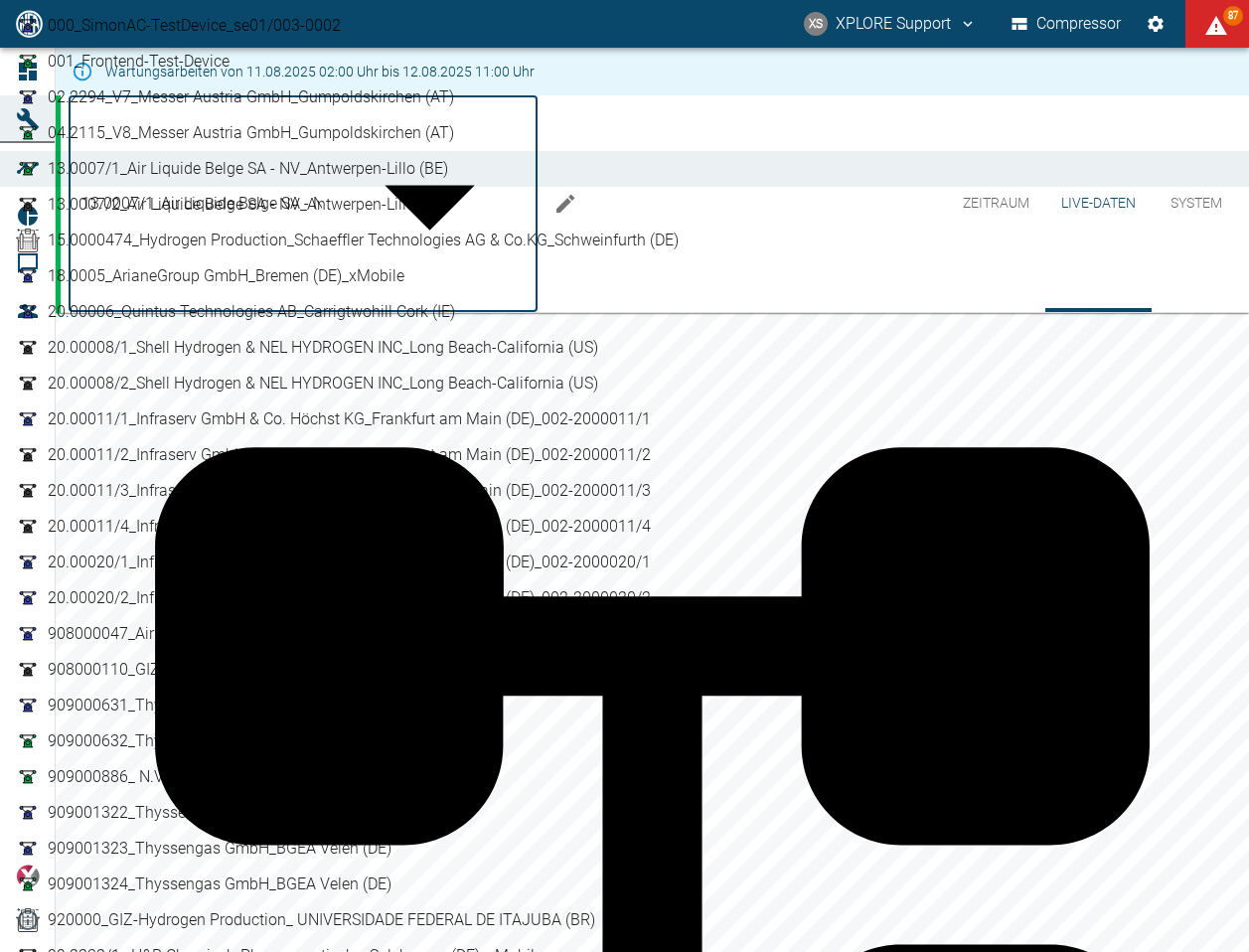 click on "02.2294_V7_Messer Austria GmbH_Gumpoldskirchen (AT)" at bounding box center (624, 97) 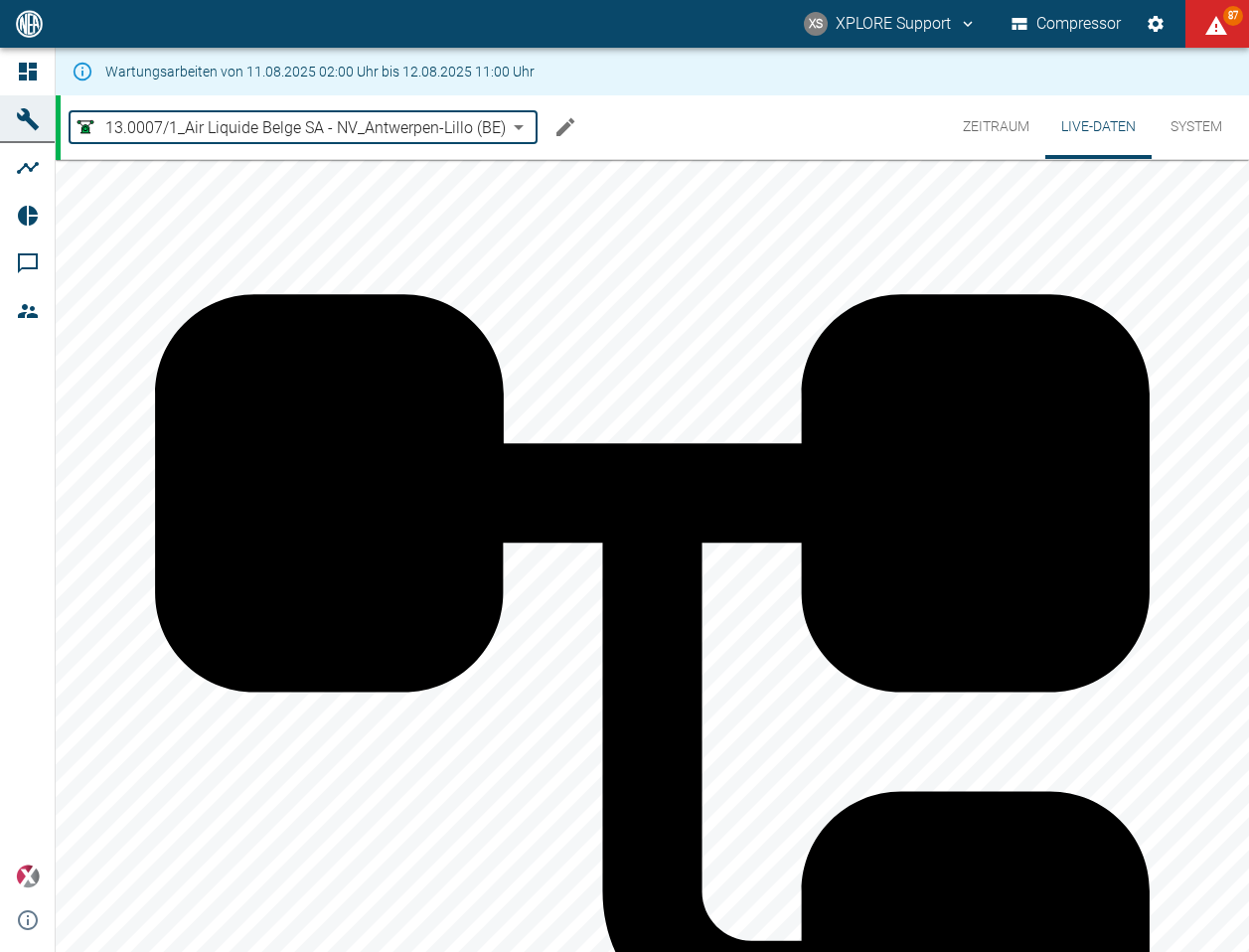 click on "XS XPLORE Support Compressor 87 Dashboard Maschinen Analysen Reports Kommentare Mitglieder powered by Versions-Hinweise Wartungsarbeiten von [MONTH].[DAY].[YEAR] [HOUR]:[MINUTE] Uhr bis [MONTH].[DAY].[YEAR] [HOUR]:[MINUTE] Uhr Zeitraum Live-Daten System 13.0007/1_Air Liquide Belge SA - NV_Antwerpen-Lillo (BE) 7660faed-fd66-4731-a2e8-44c12e65351a ​ Zeitraum Live-Daten System 13.0007/1_Air Liquide Belge SA - NV_Antwerpen-Lillo (BE) 7660faed-fd66-4731-a2e8-44c12e65351a ​ Zeitraum Live-Daten System Tabelle HMI Air 2 Board Air Name   Aktueller Wert Zuletzt aktualisiert   Typ   Alarm Status   Trip Min Warnung Min Warnung Max Trip Max Bearbeiten Suction_Side_1.Stage_PT1 (IW) [NUMBER] bar Gerade eben Druck [NUMBER] [NUMBER] [NUMBER] [NUMBER] Oil_Head_V1.1_Max (IW) [NUMBER] bar Gerade eben Druck [NUMBER] [NUMBER] [NUMBER] Oil_Head_V1.2_Max (IW) [NUMBER] bar Gerade eben Druck [NUMBER] [NUMBER] [NUMBER] Crankcase_Lube_Oil_PT14 (IW) [NUMBER] bar Gerade eben Druck [NUMBER] [NUMBER] Discharge_Side_1.Stage_After_Cooler_TT5 (IW) [NUMBER] °C Gerade eben Temperatur [NUMBER] [NUMBER] Suction_Side_1.Stage_TT1 (IW) [NUMBER] °C Gerade eben Temperatur [NUMBER] [NUMBER] [NUMBER] bar Druck [NUMBER]" at bounding box center (624, 476) 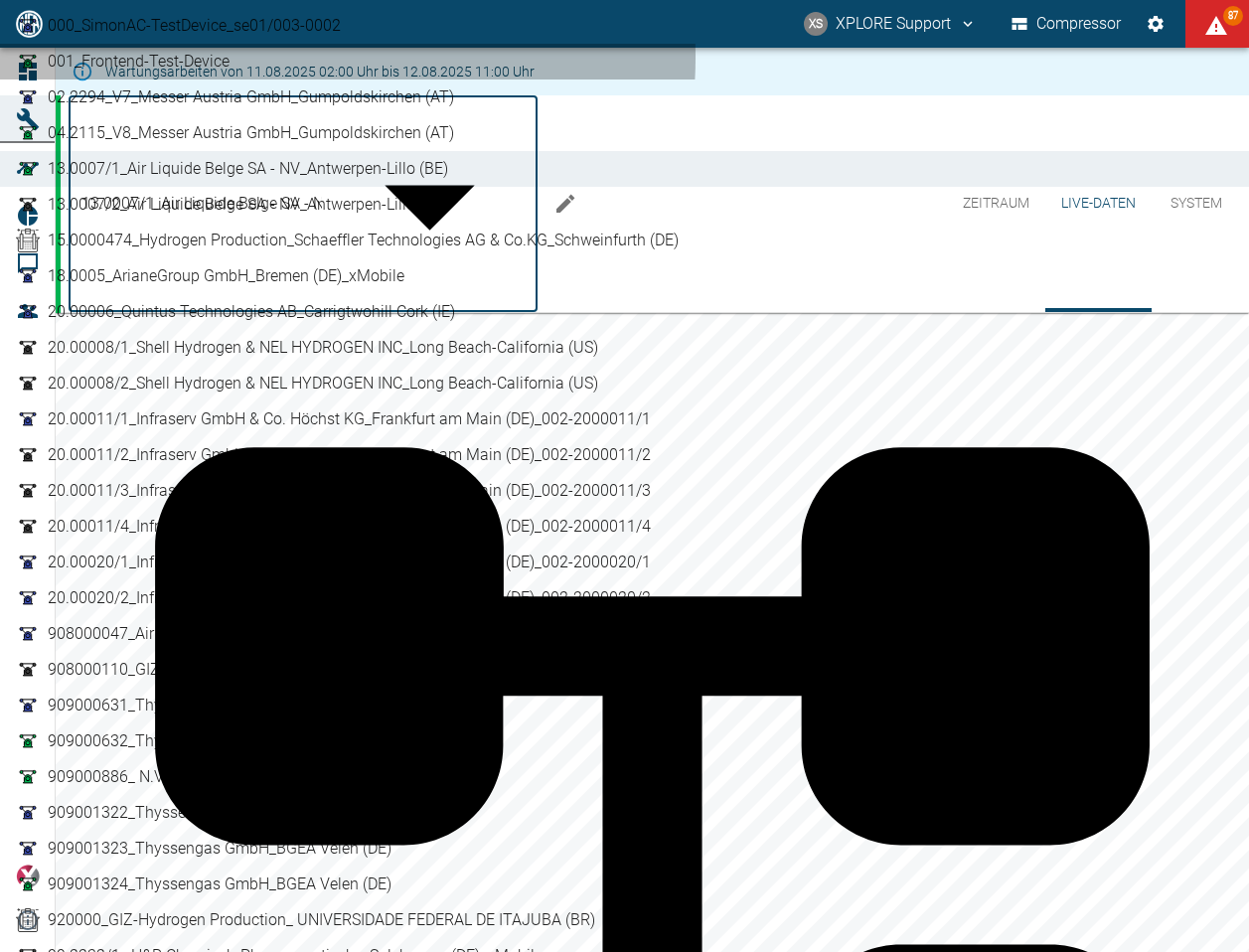 click on "001_Frontend-Test-Device" at bounding box center [624, 62] 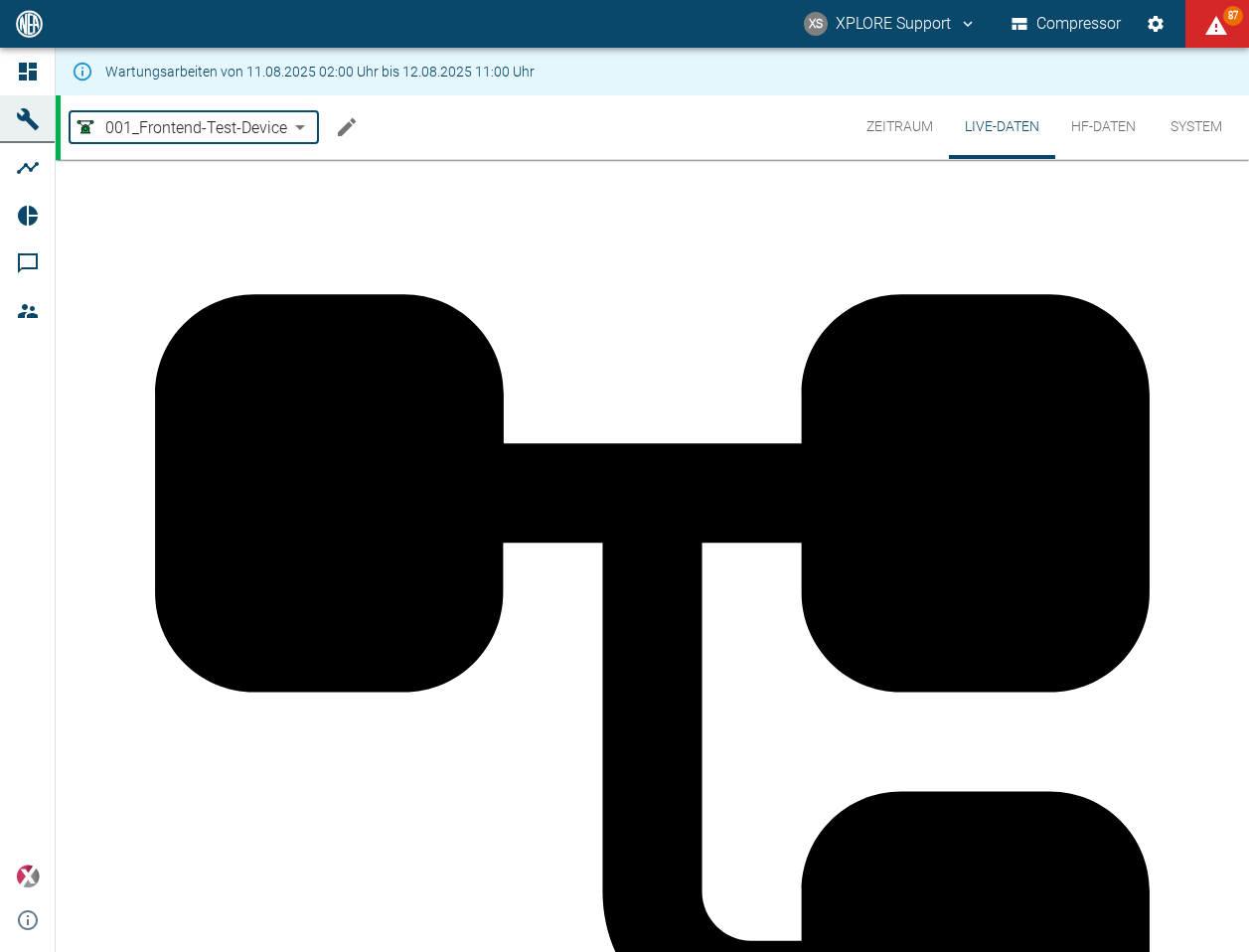 click on "Bearbeiten" at bounding box center (1181, 1496) 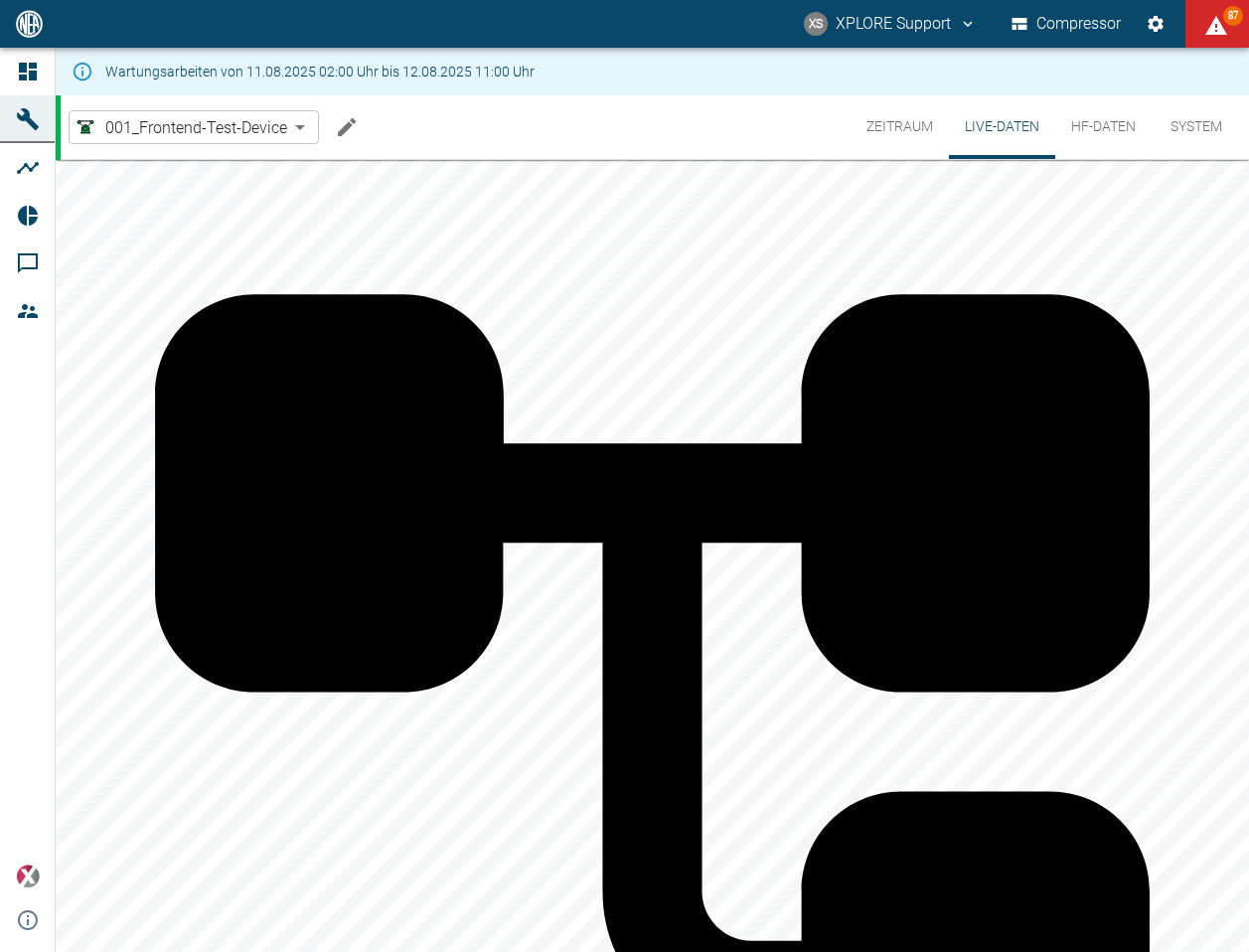 click on "0" at bounding box center [603, 1585] 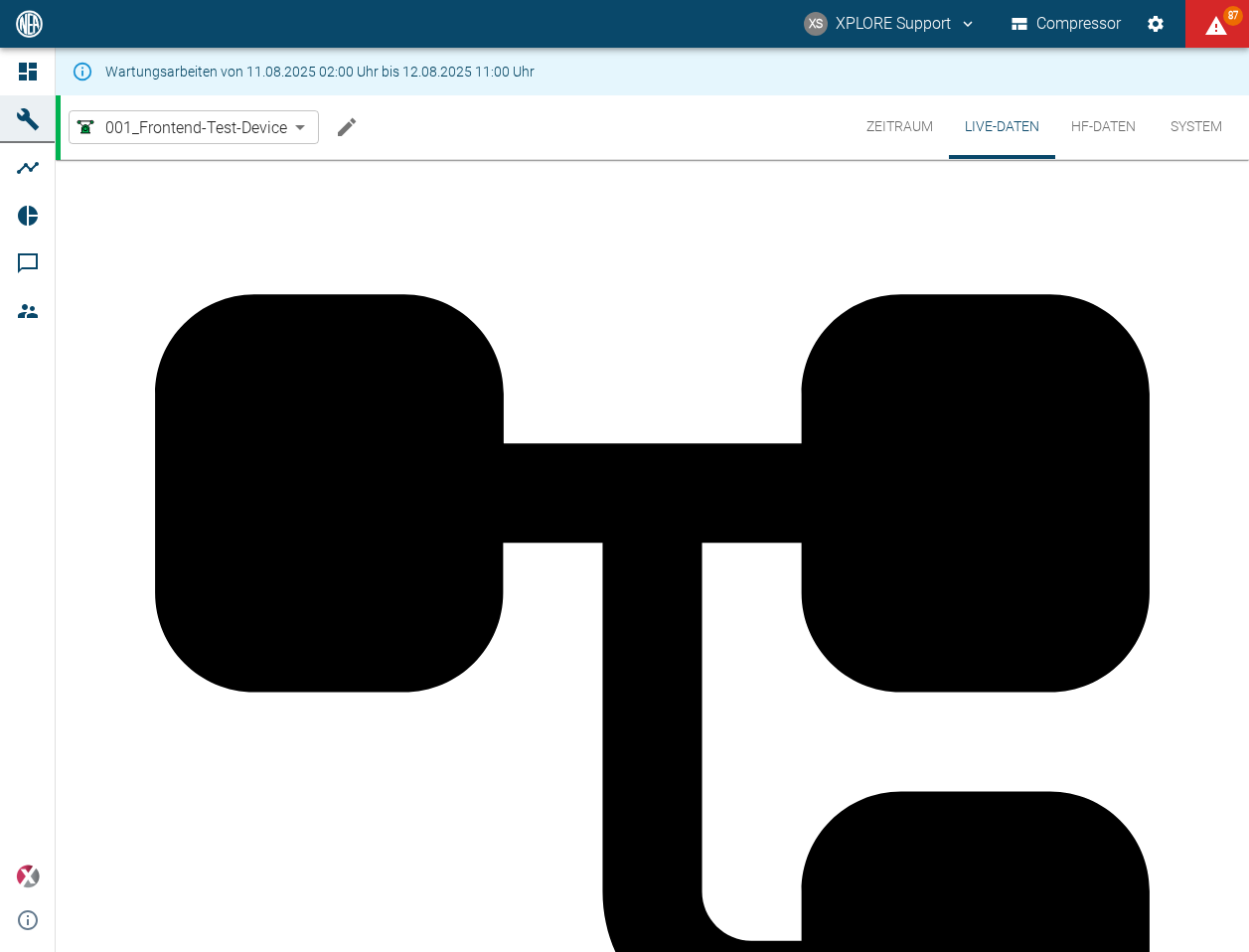 type on "5" 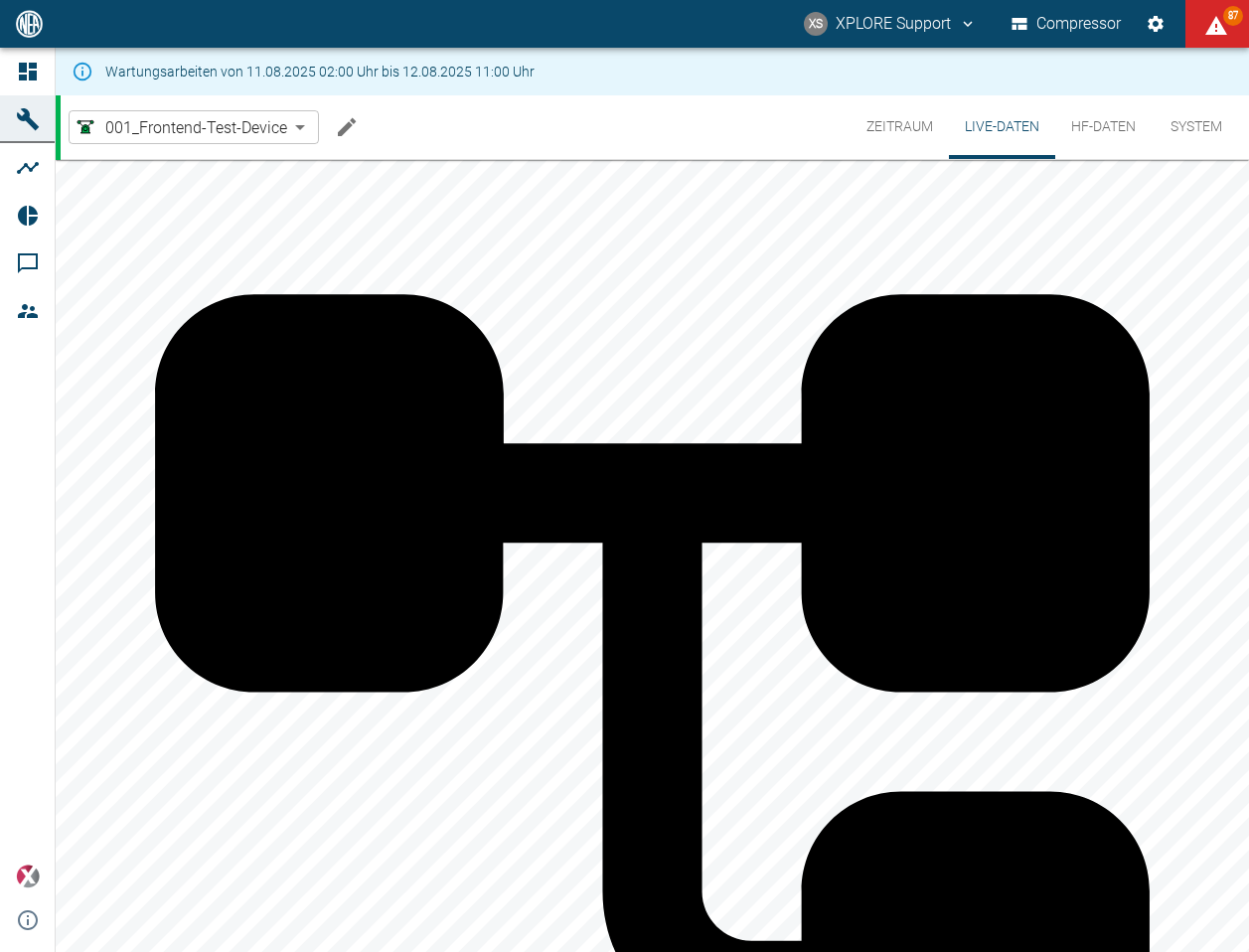 type on "1" 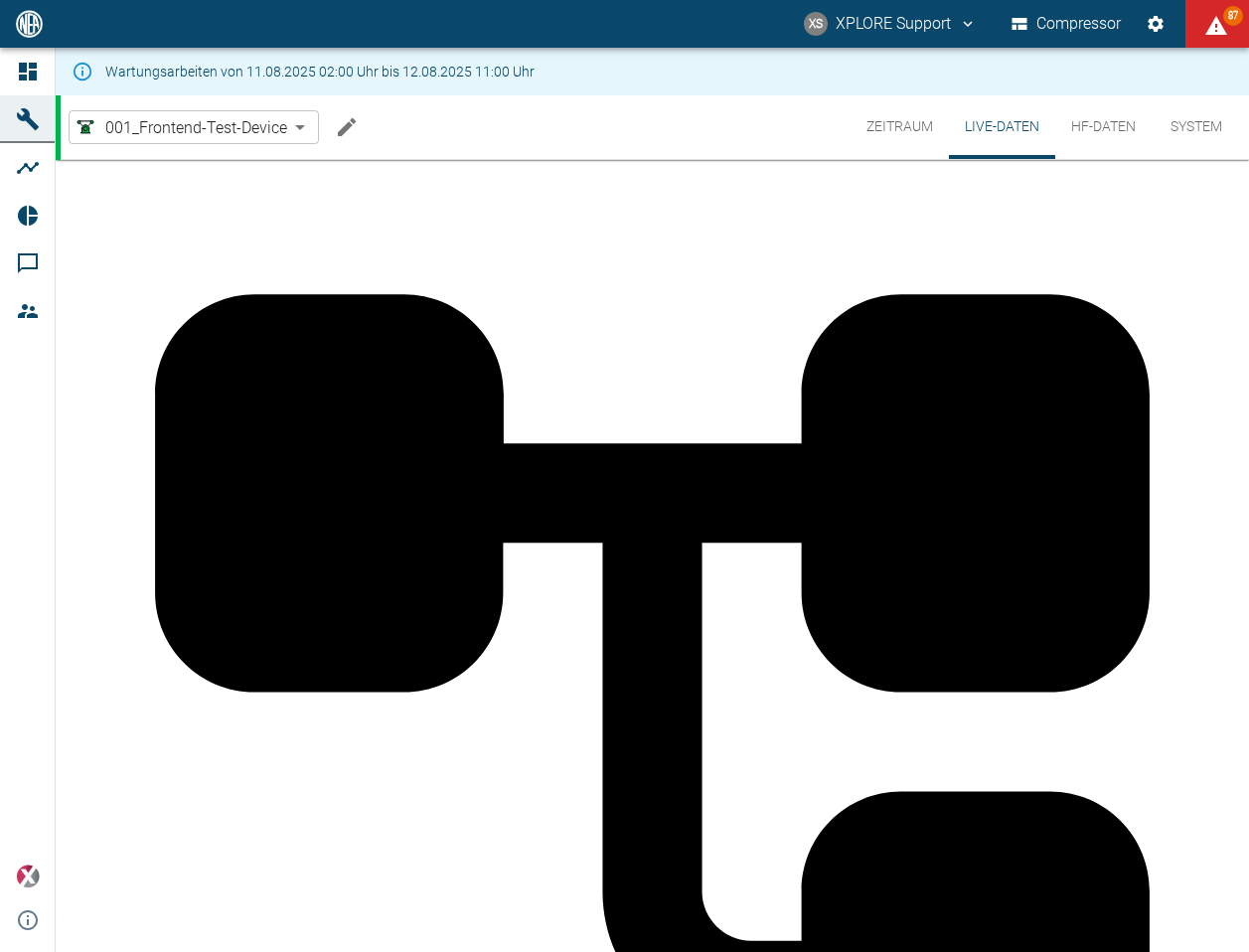 click on "400" at bounding box center (1170, 1585) 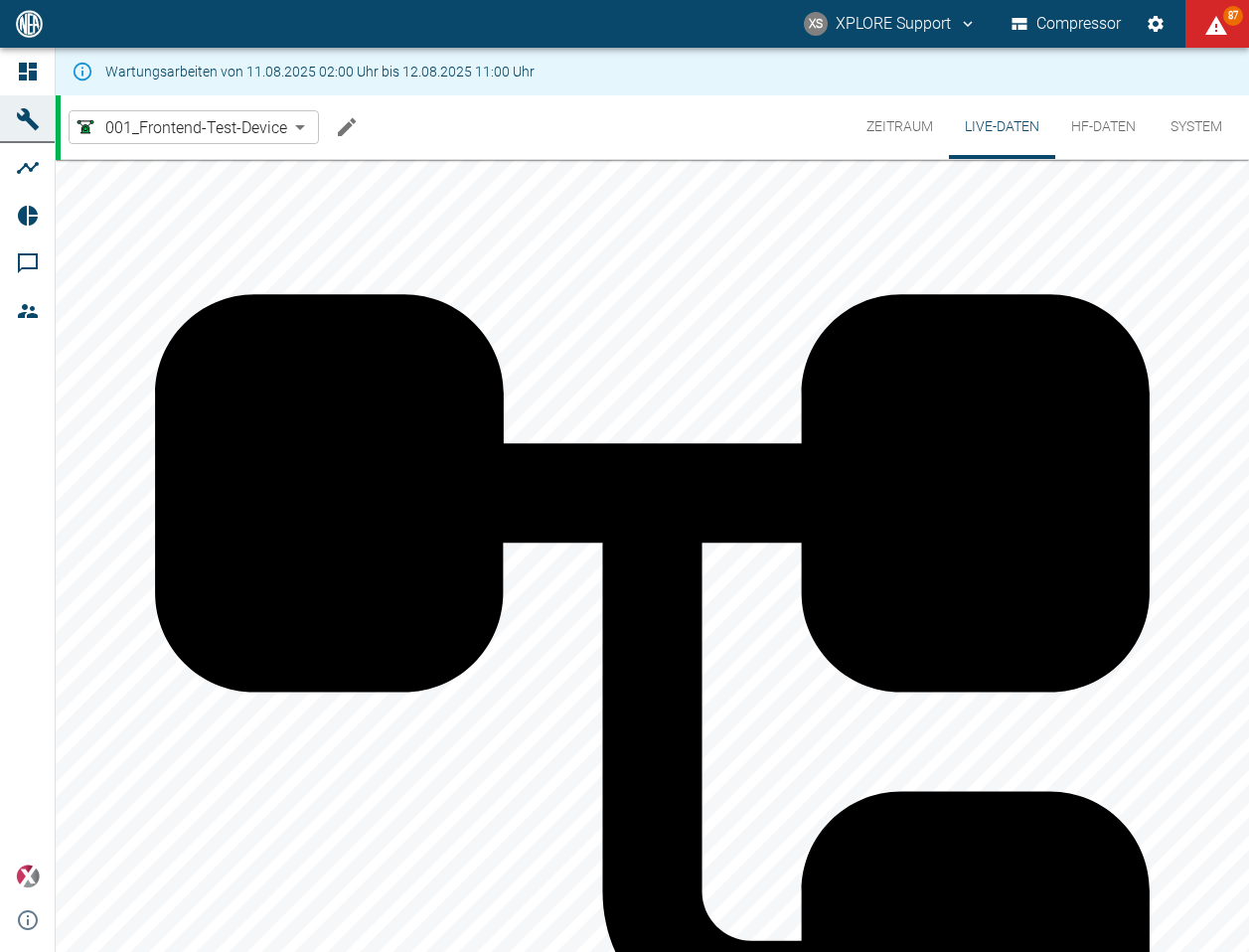click on "10" at bounding box center [792, 1585] 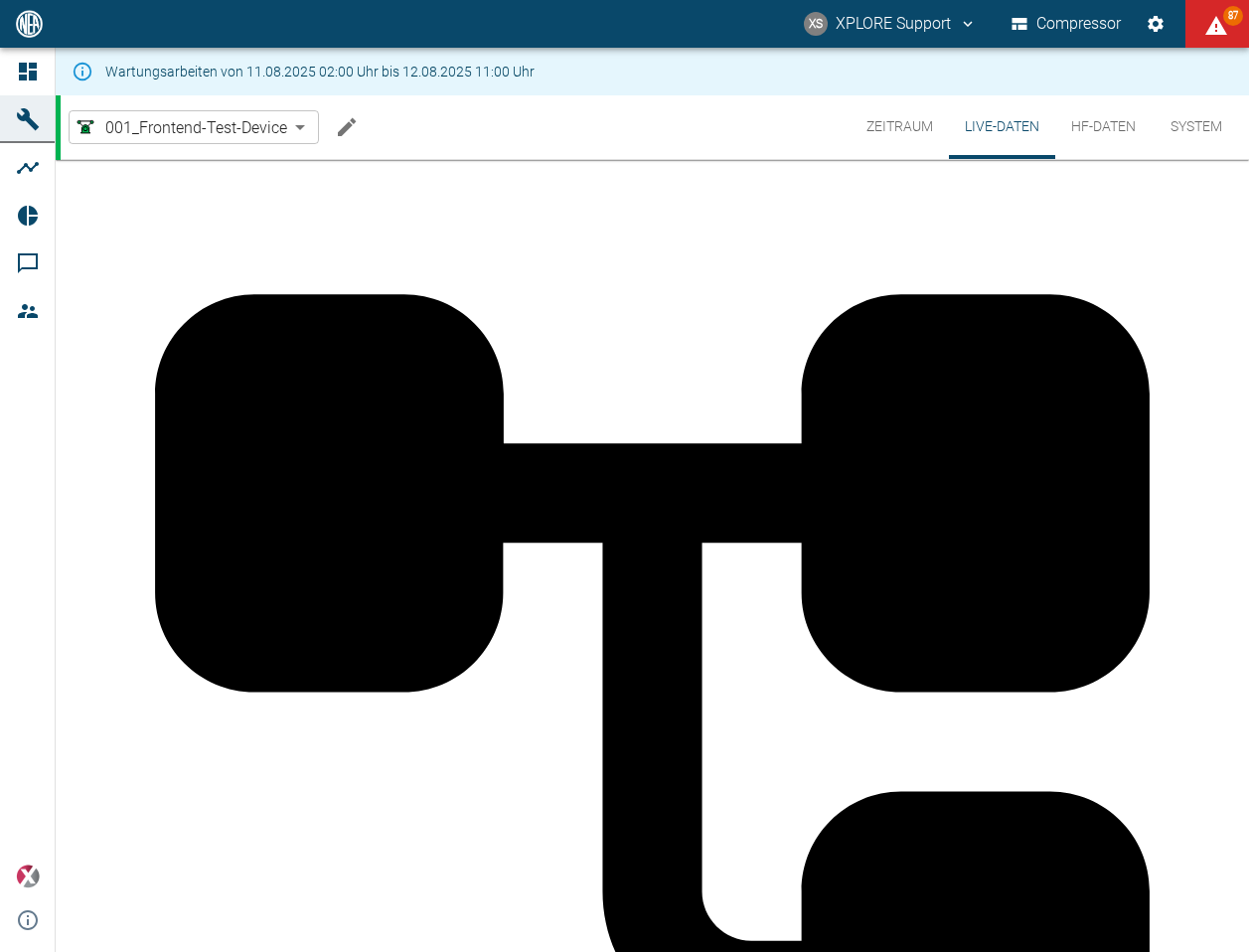 type on "400" 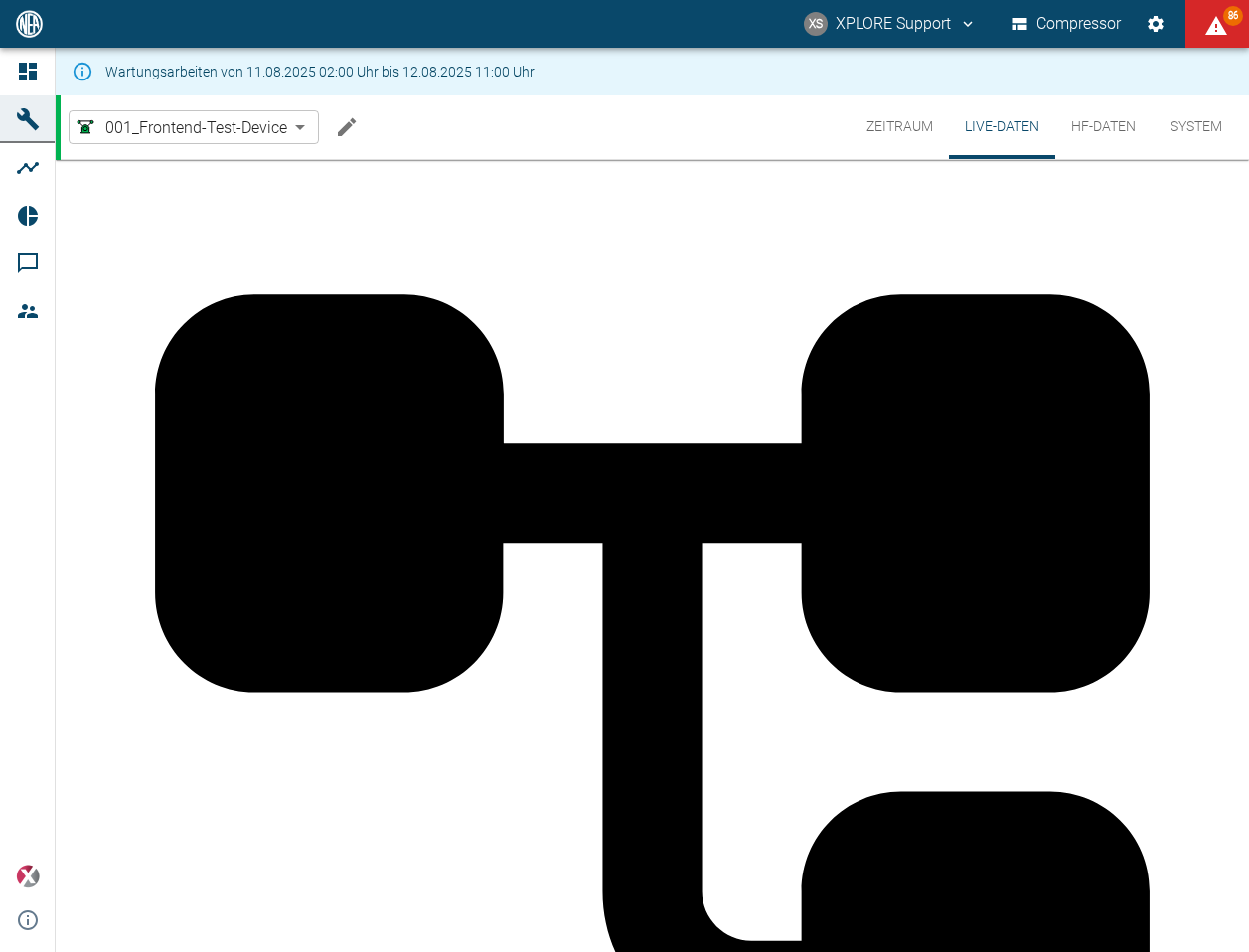 type 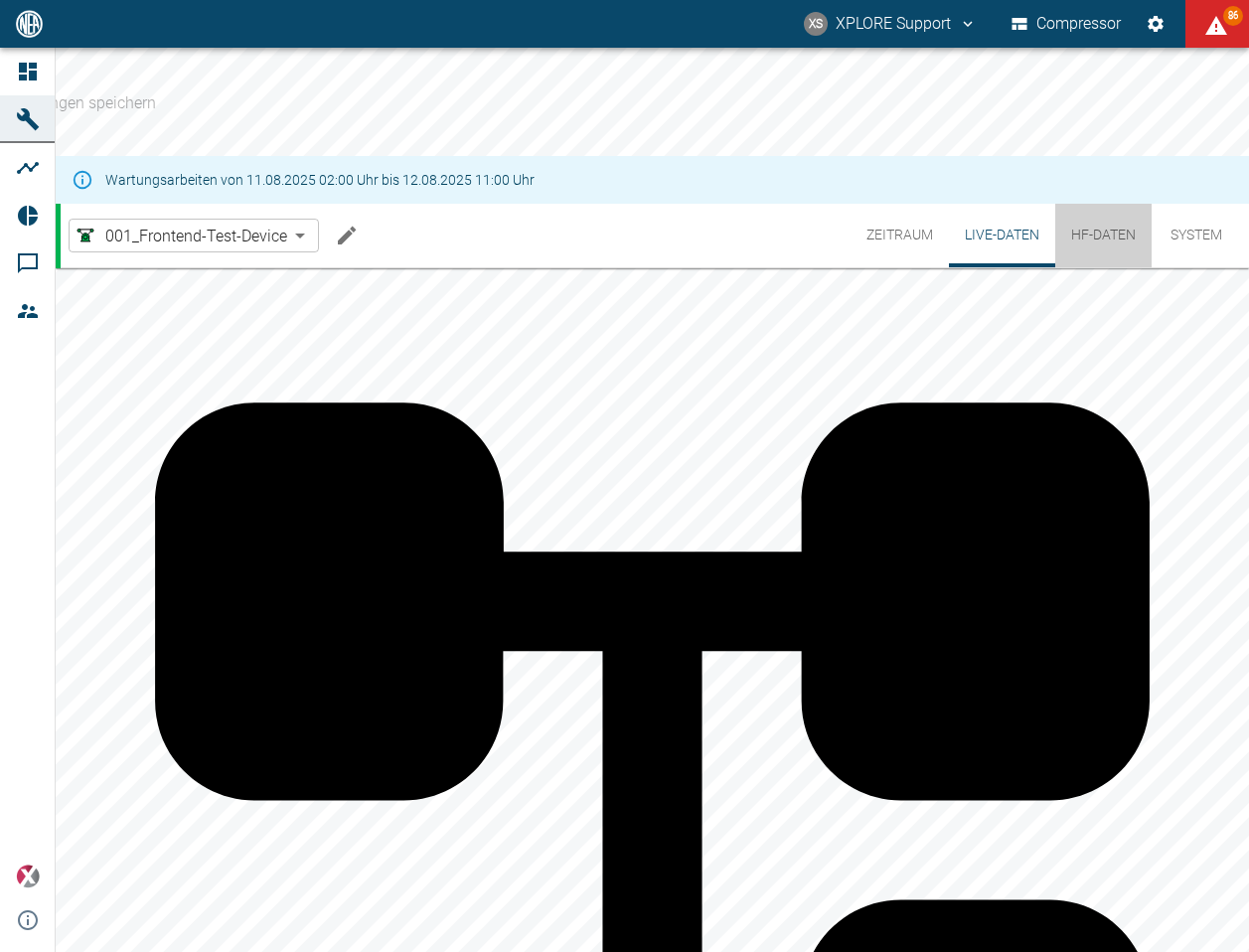click on "HF-Daten" at bounding box center (1103, 236) 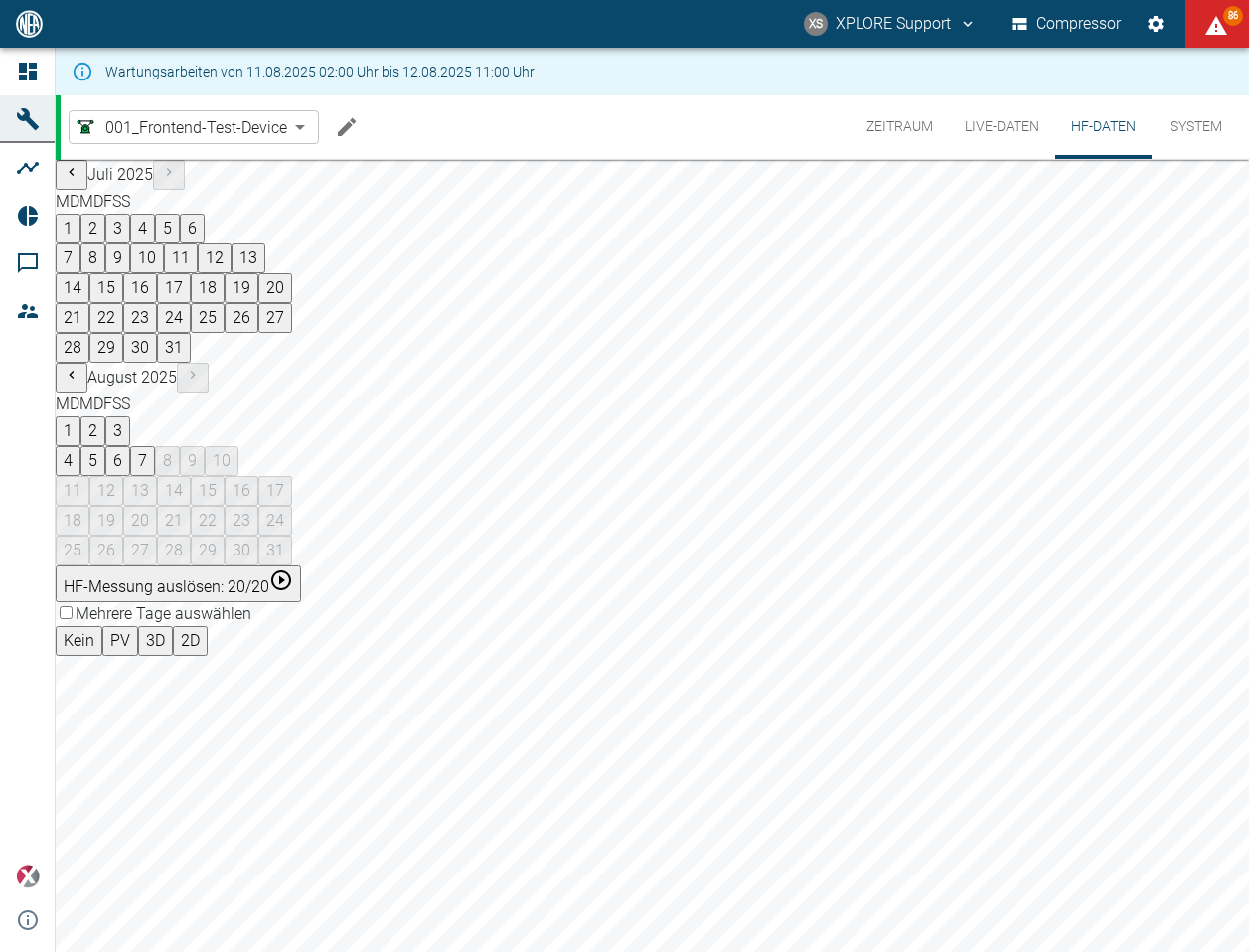 scroll, scrollTop: 0, scrollLeft: 0, axis: both 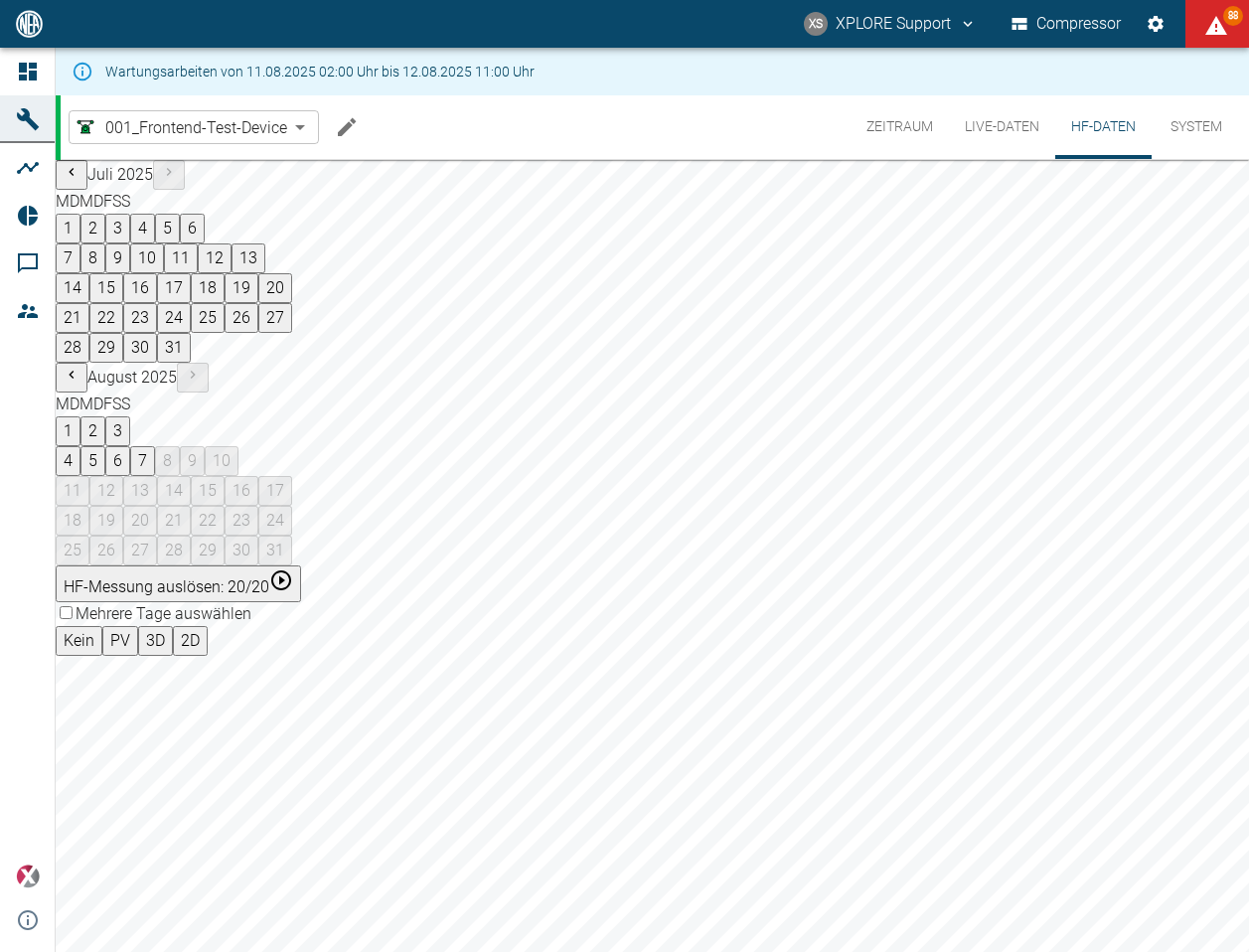 click on "7" at bounding box center (142, 461) 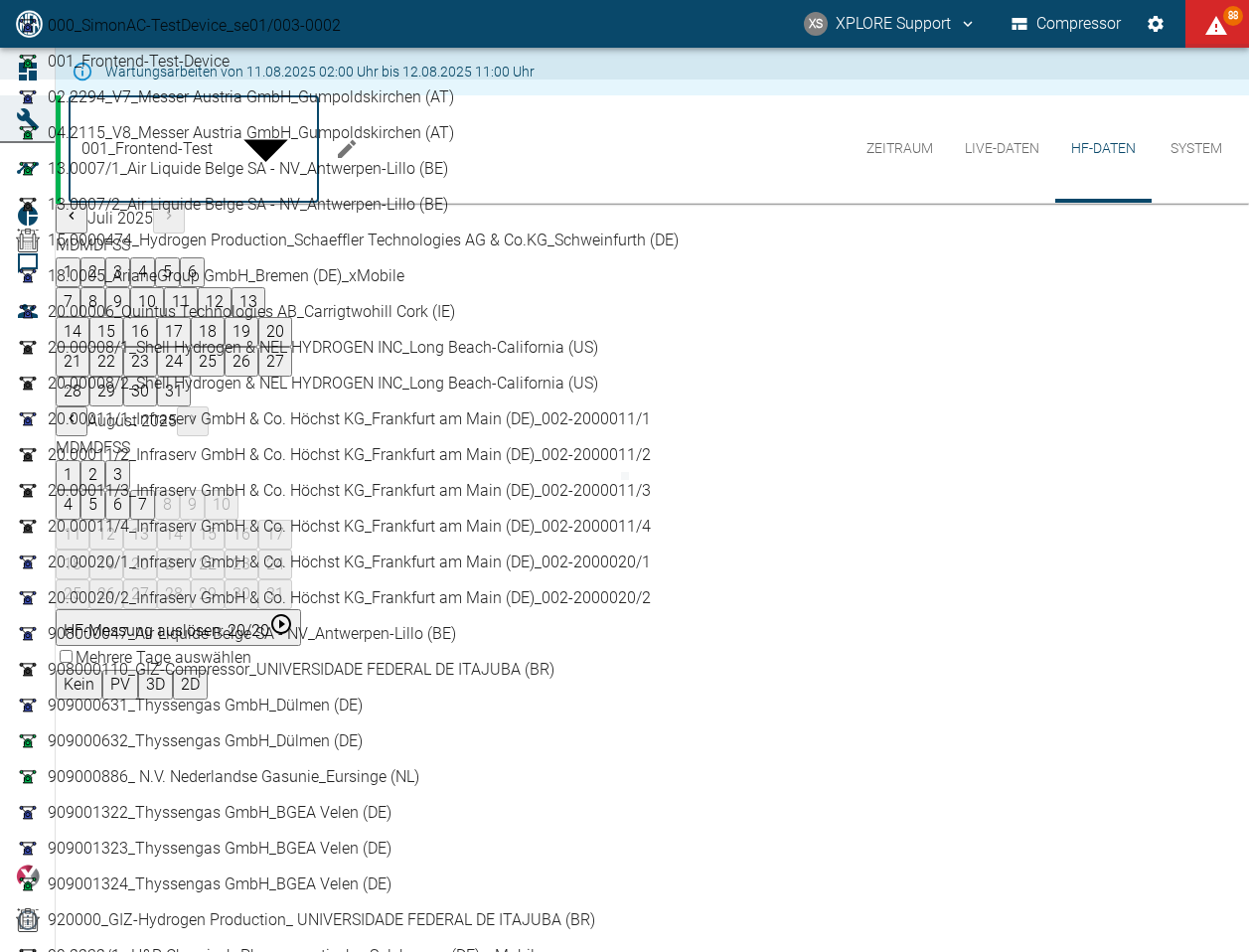 click on "XS XPLORE Support Compressor 88 Dashboard Maschinen Analysen Reports Kommentare Mitglieder powered by Versions-Hinweise Wartungsarbeiten von [MONTH].[DAY].[YEAR] [HOUR]:[MINUTE] Uhr bis [MONTH].[DAY].[YEAR] [HOUR]:[MINUTE] Uhr Zeitraum Live-Daten HF-Daten System 001_Frontend-Test-Device 854dfe64-ecbc-4b68-b4f8-81aa909b3c9c ​ Zeitraum Live-Daten HF-Daten System 001_Frontend-Test-Device 854dfe64-ecbc-4b68-b4f8-81aa909b3c9c ​ Zeitraum Live-Daten HF-Daten System [MONTH] 2025 M D M D F S S 1 2 3 4 5 6 7 8 9 10 11 12 13 14 15 16 17 18 19 20 21 22 23 24 25 26 27 28 29 30 31 [MONTH] 2025 M D M D F S S 1 2 3 4 5 6 7 8 9 10 11 12 13 14 15 16 17 18 19 20 21 22 23 24 25 26 27 28 29 30 31 HF-Messung auslösen: [NUMBER]/[NUMBER] Mehrere Tage auswählen Kein PV 3D 2D 000_SimonAC-TestDevice_se01/003-0002 001_Frontend-Test-Device 02.[NUMBER]_Messer Austria GmbH_Gumpoldskirchen (AT) 04.[NUMBER]_V8_Messer Austria GmbH_Gumpoldskirchen (AT) 13.0007/1_Air Liquide Belge SA - NV_Antwerpen-Lillo (BE) 13.0007/2_Air Liquide Belge SA - NV_Antwerpen-Lillo (BE) Bruchhausen Malstedt MoBiDic" at bounding box center [624, 476] 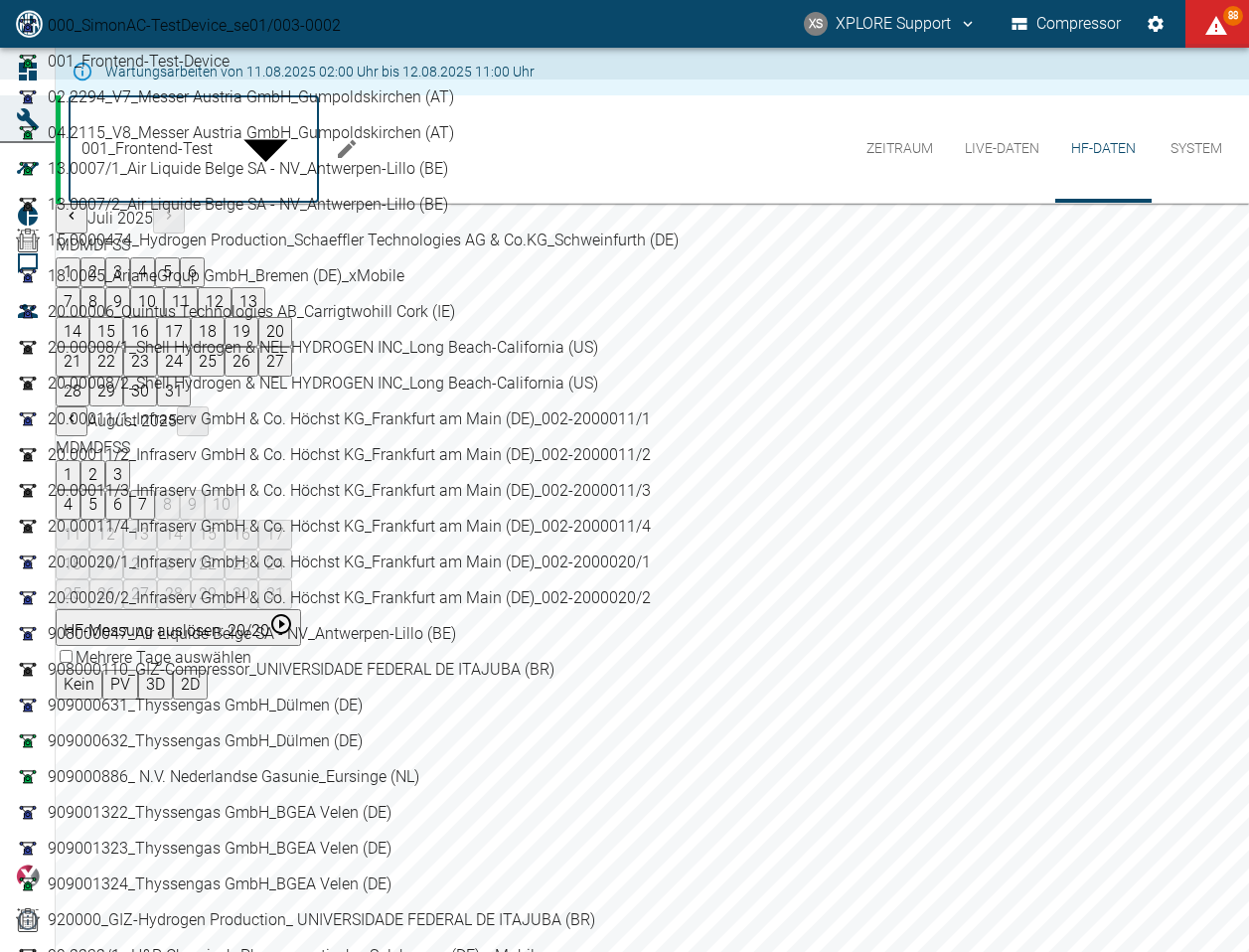 click on "000_SimonAC-TestDevice_se01/003-0002" at bounding box center [194, 26] 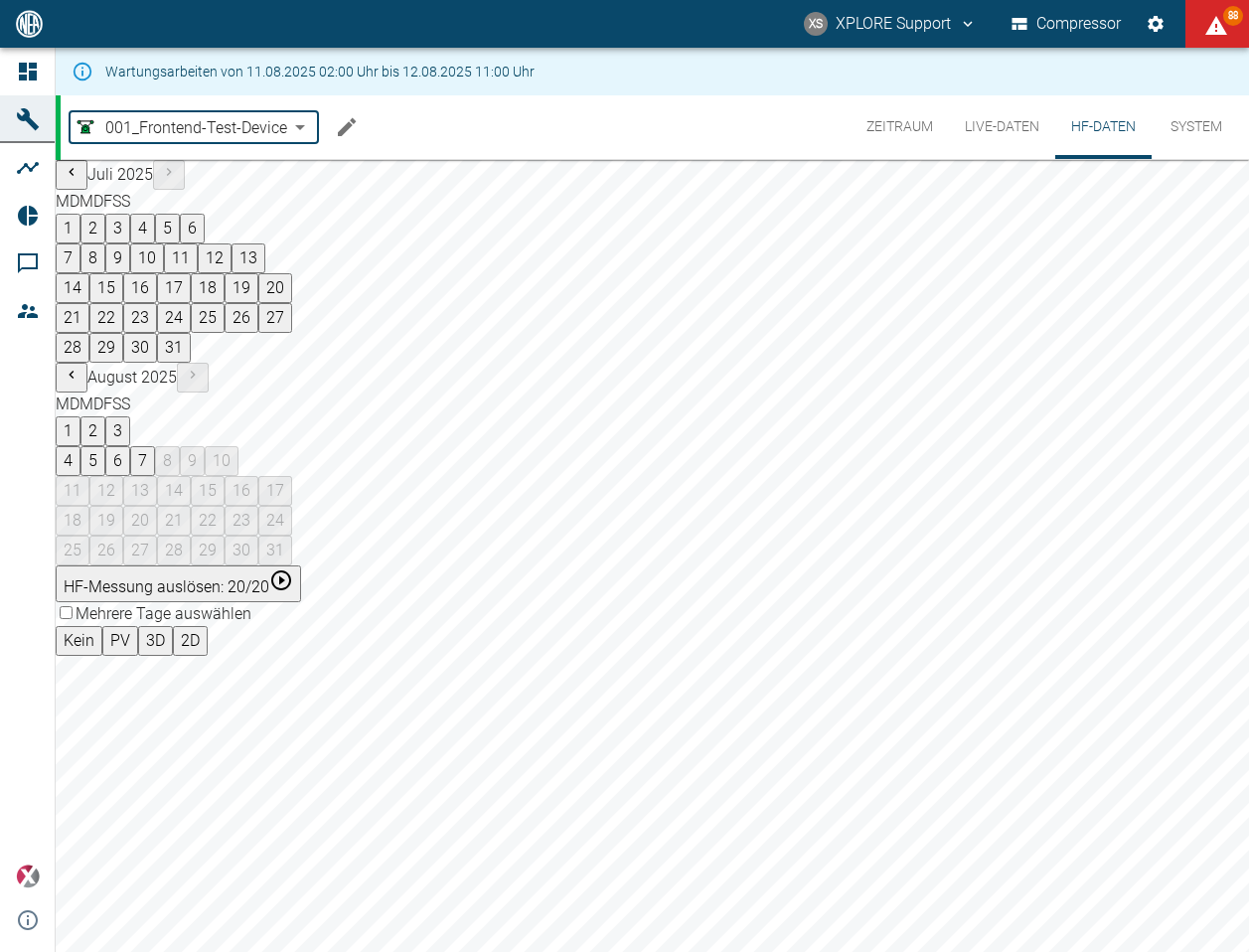 type on "92133c7f-d50f-43d0-80d3-22dfd9c682e0" 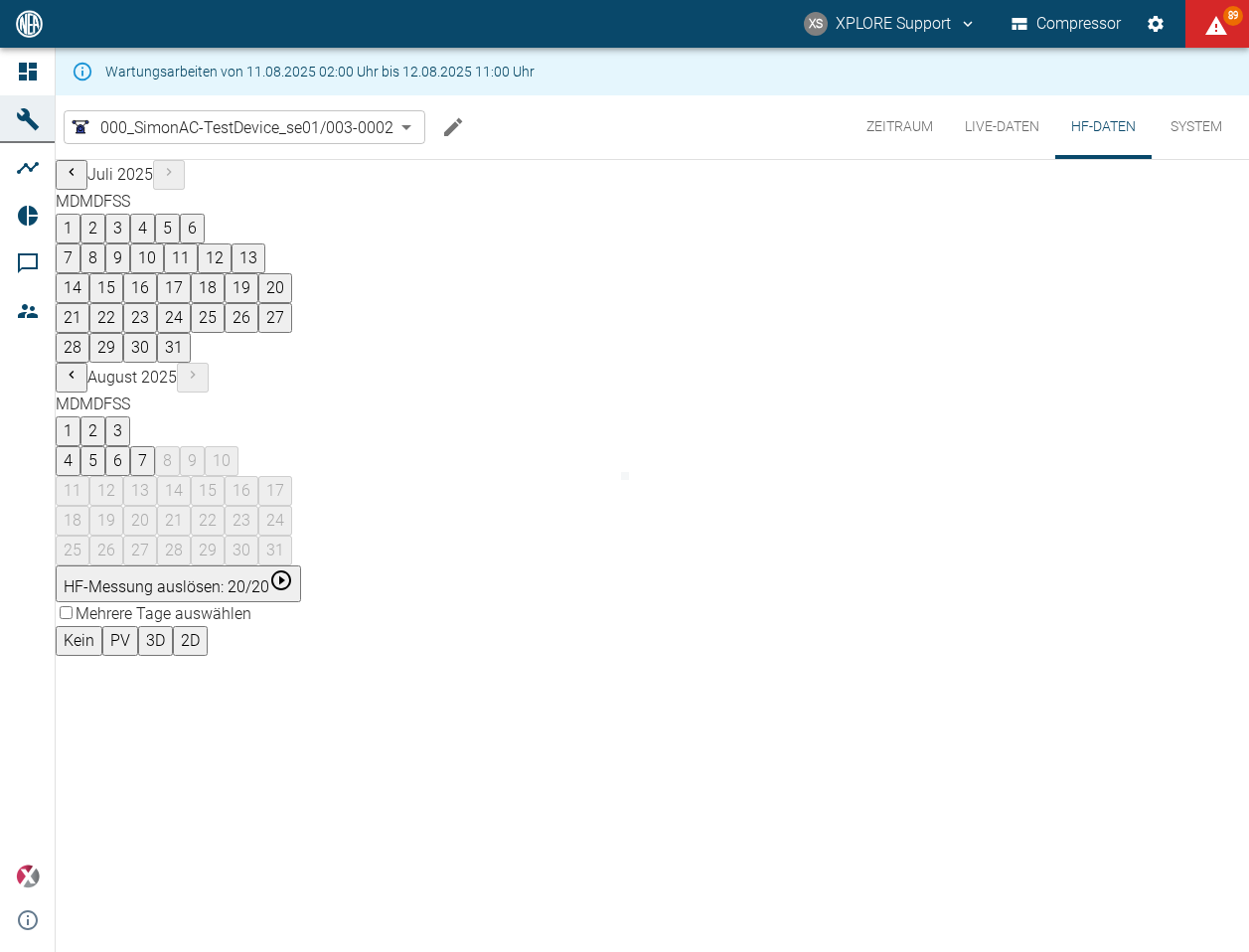 click 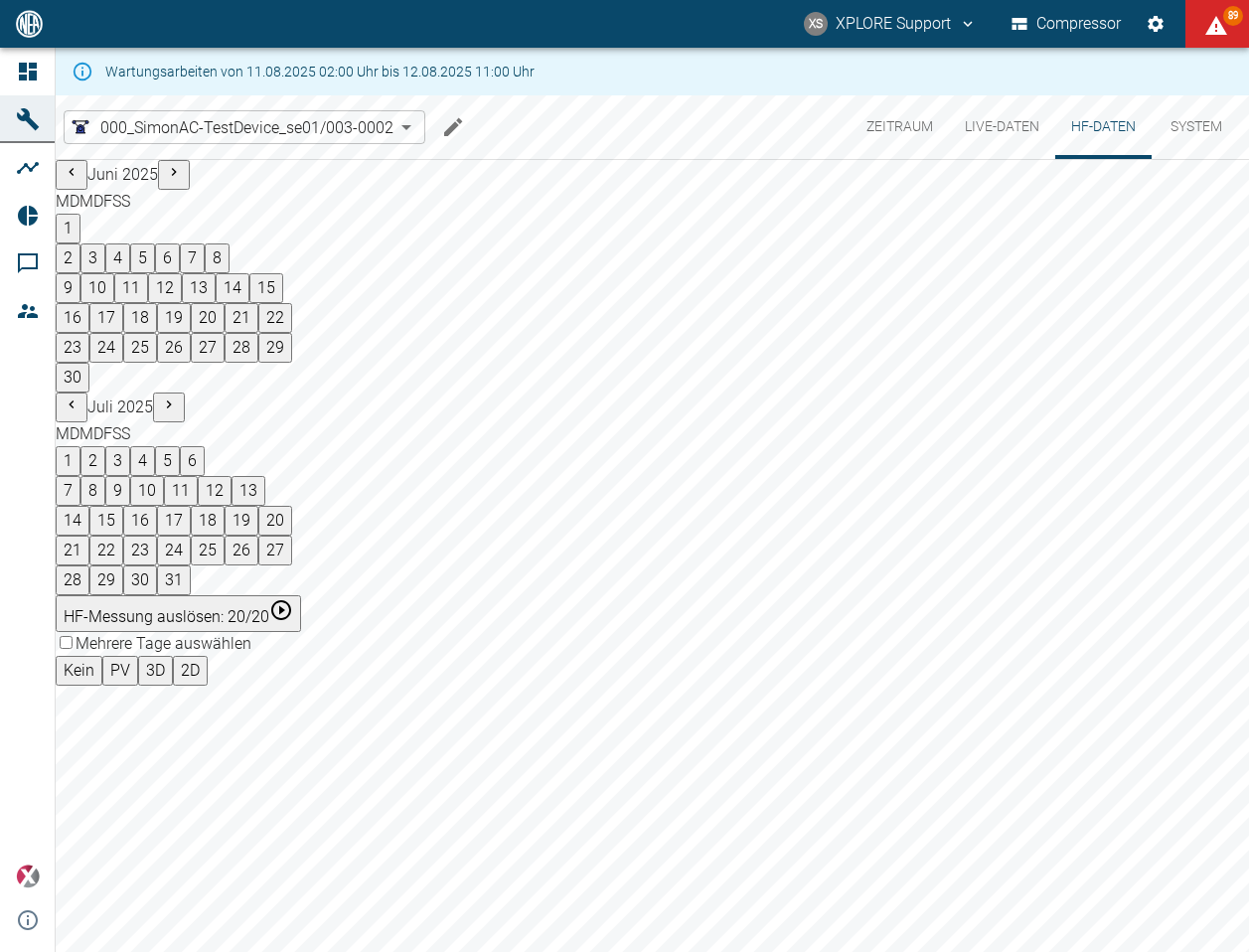 click on "27" at bounding box center (208, 348) 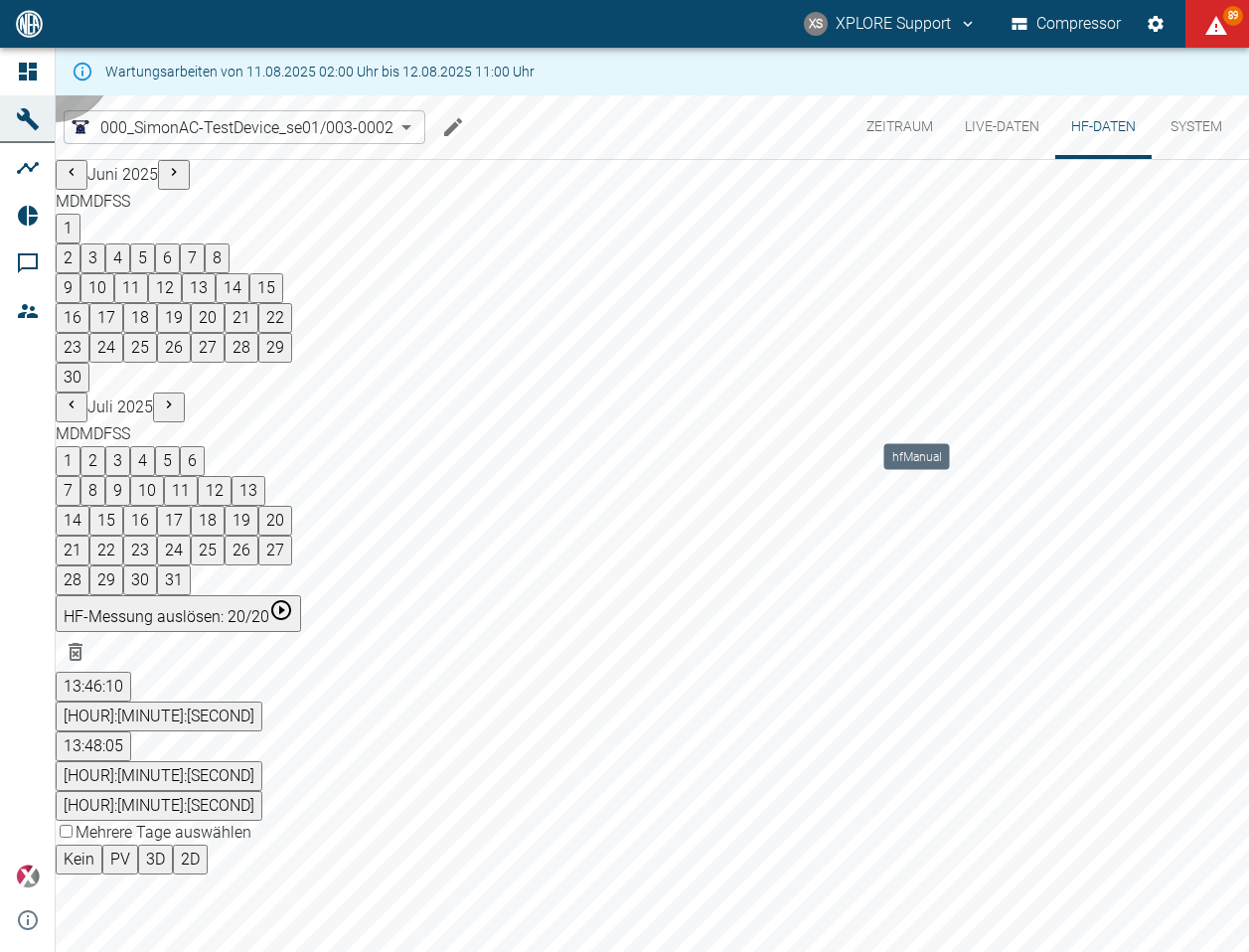 click on "[HOUR]:[MINUTE]:[SECOND]" at bounding box center (159, 716) 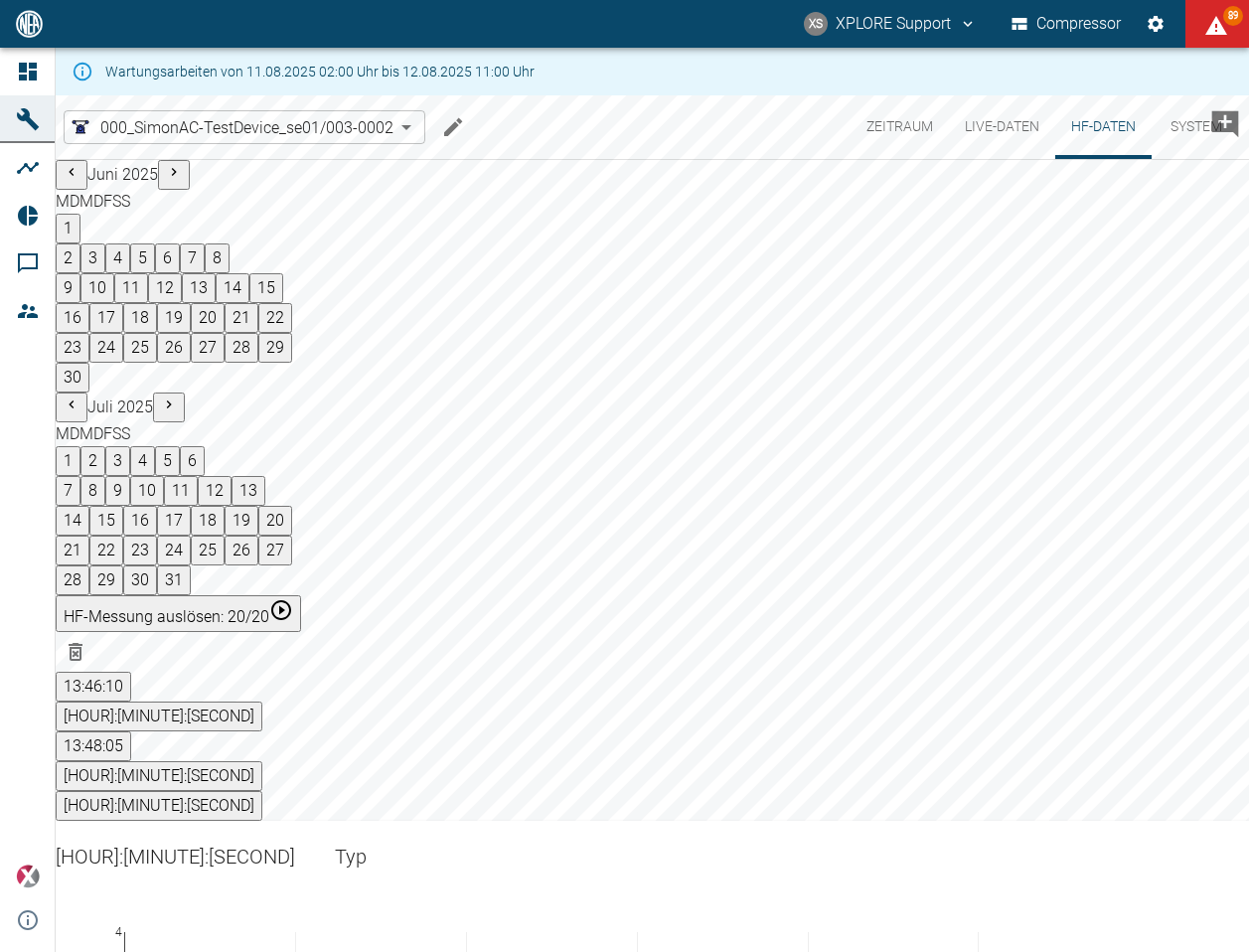 scroll, scrollTop: 244, scrollLeft: 0, axis: vertical 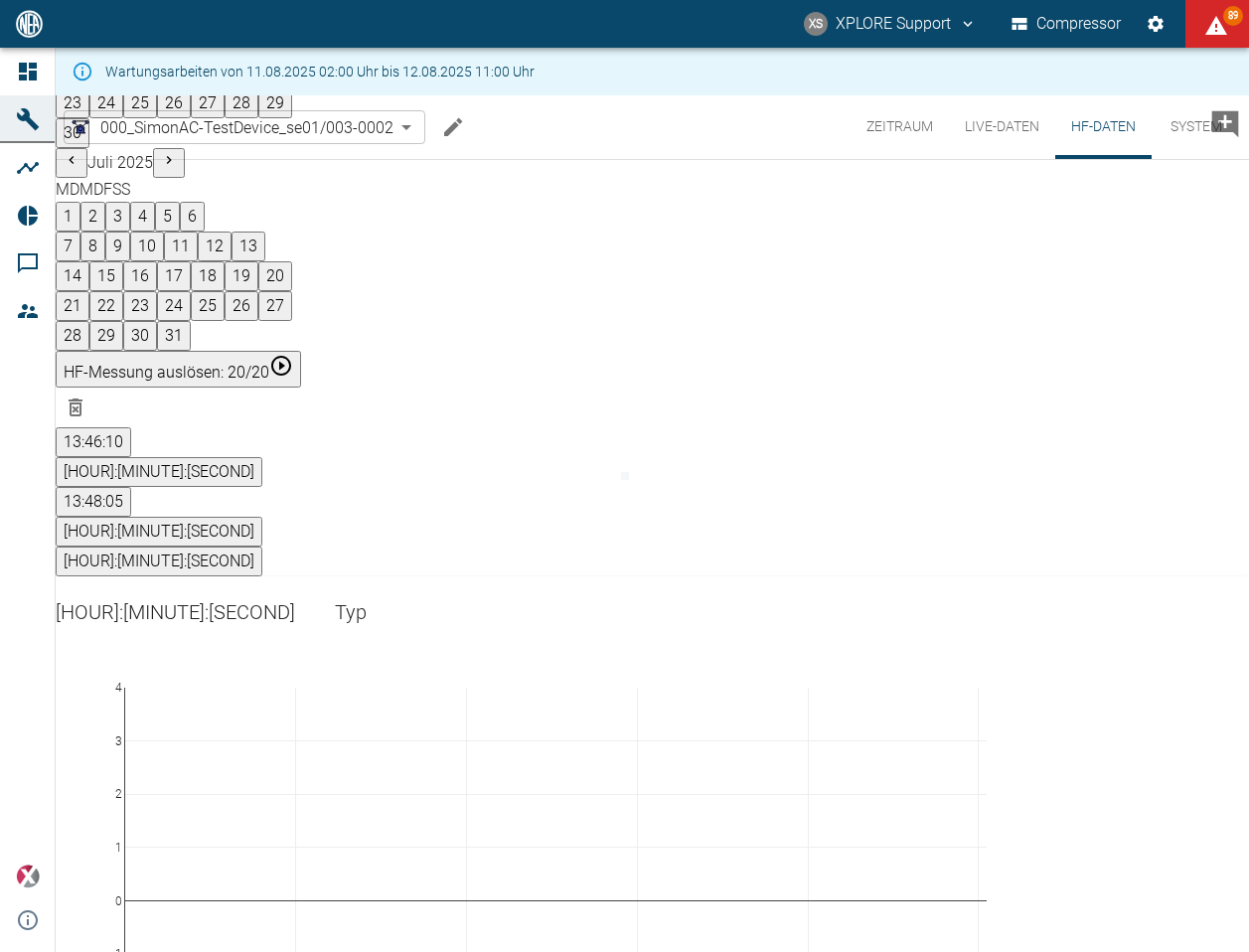 click on "13:48:05" at bounding box center (93, 502) 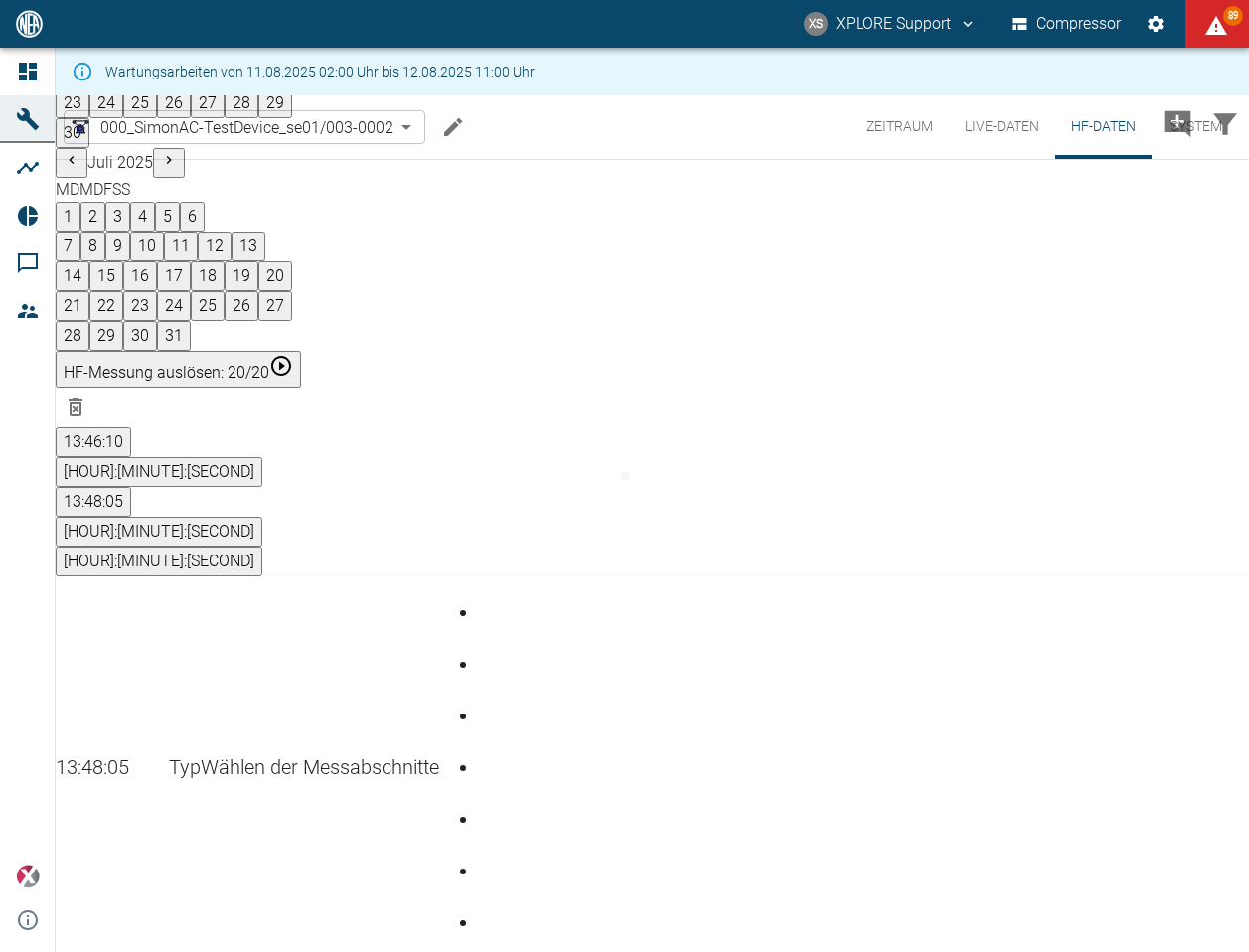 scroll, scrollTop: 274, scrollLeft: 0, axis: vertical 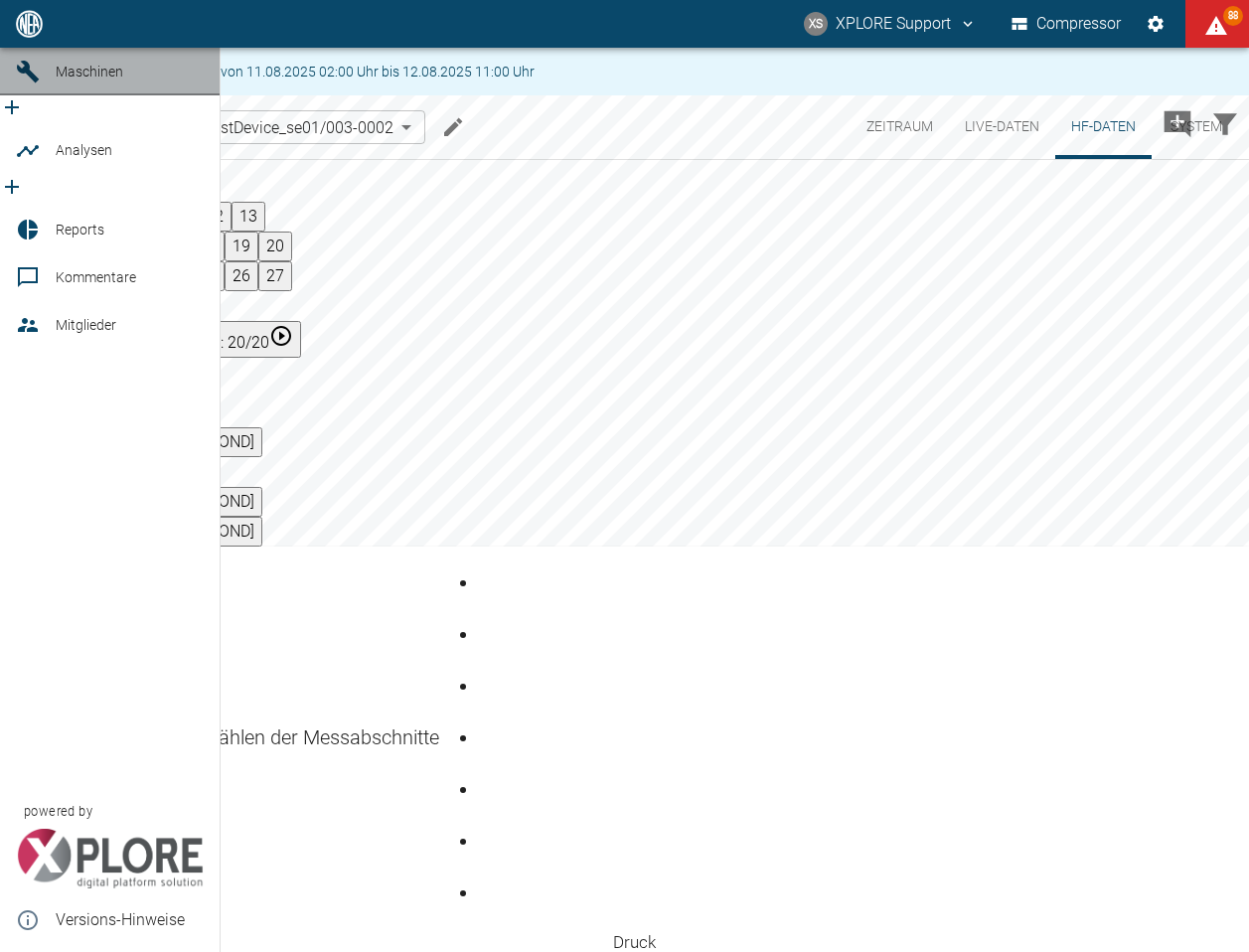 click 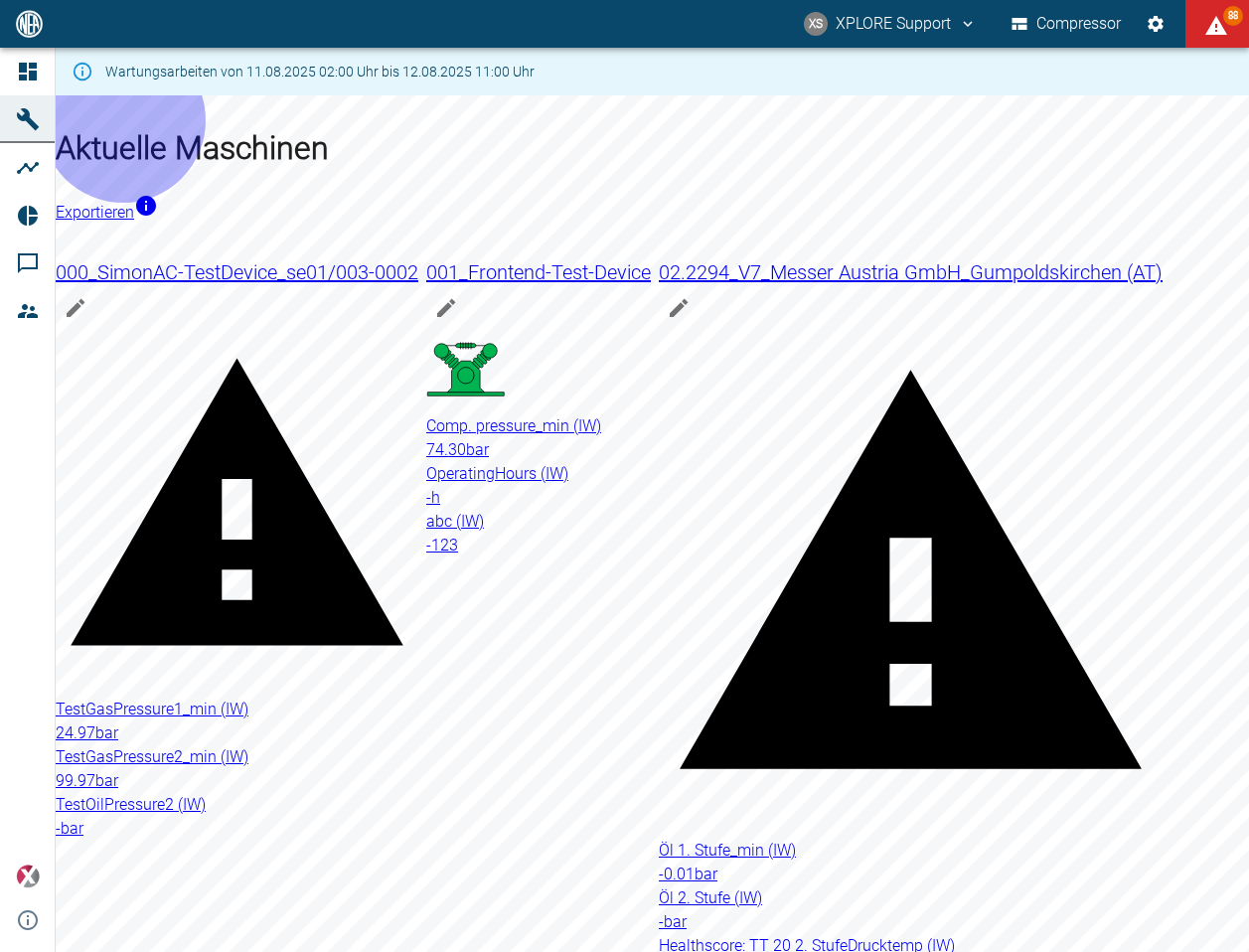click on "Exportieren" at bounding box center (106, 212) 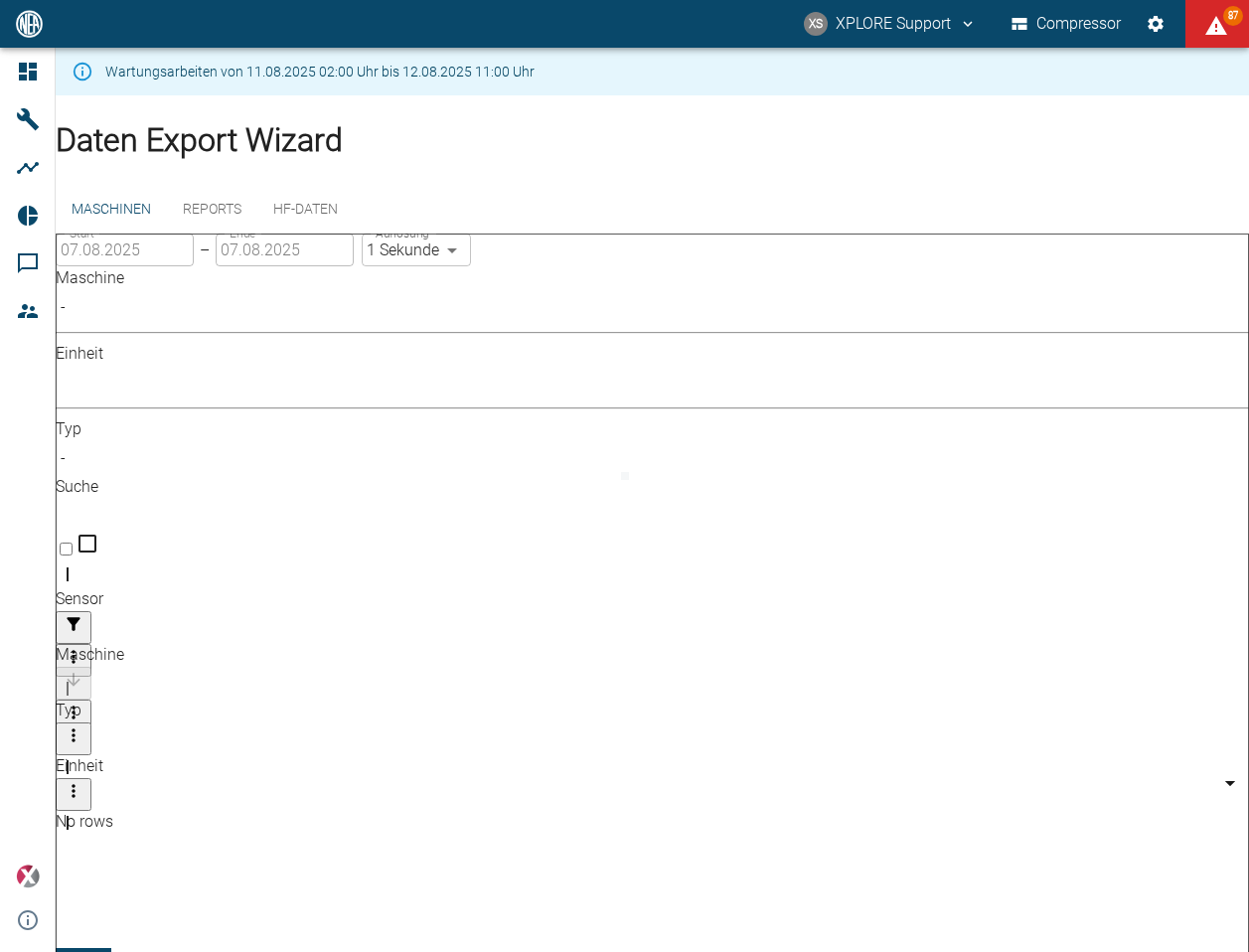 click on "XS XPLORE Support Compressor 87 Dashboard Maschinen Analysen Reports Kommentare Mitglieder powered by Versions-Hinweise Wartungsarbeiten von [MONTH].[DAY].[YEAR] [HOUR]:[MINUTE] Uhr bis [MONTH].[DAY].[YEAR] [HOUR]:[MINUTE] Uhr Daten Export Wizard Maschinen Reports HF-Daten Start [MONTH].[DAY].[YEAR] Start  –  Ende [MONTH].[DAY].[YEAR] Ende Auflösung 1 Sekunde ONE_SECOND Auflösung Maschine - ​ Einheit ​ ​ Typ - ​ Suche ​ Sensor Maschine Typ Einheit No rows Exportieren" at bounding box center [624, 476] 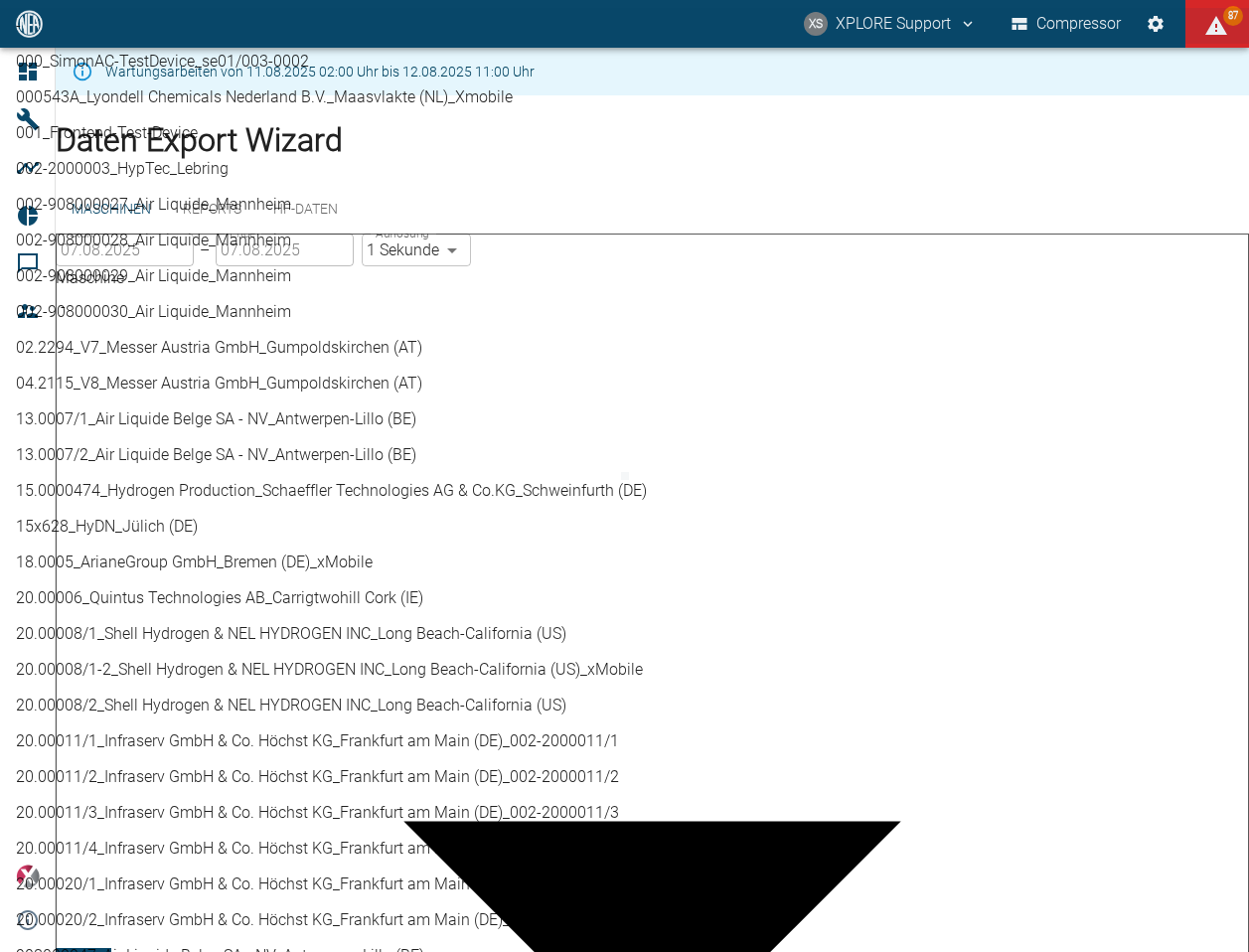 click at bounding box center (624, 476) 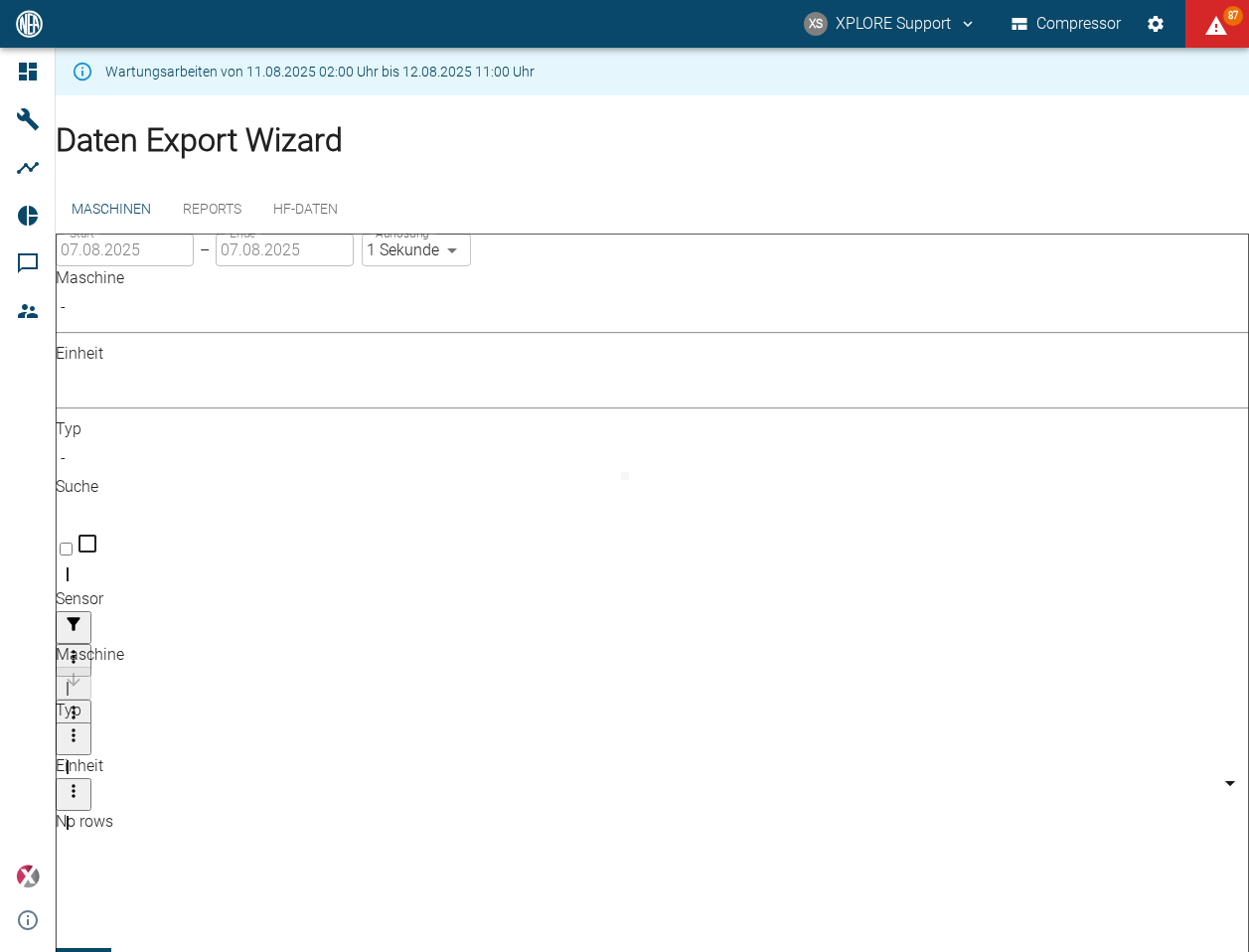 scroll, scrollTop: 48, scrollLeft: 0, axis: vertical 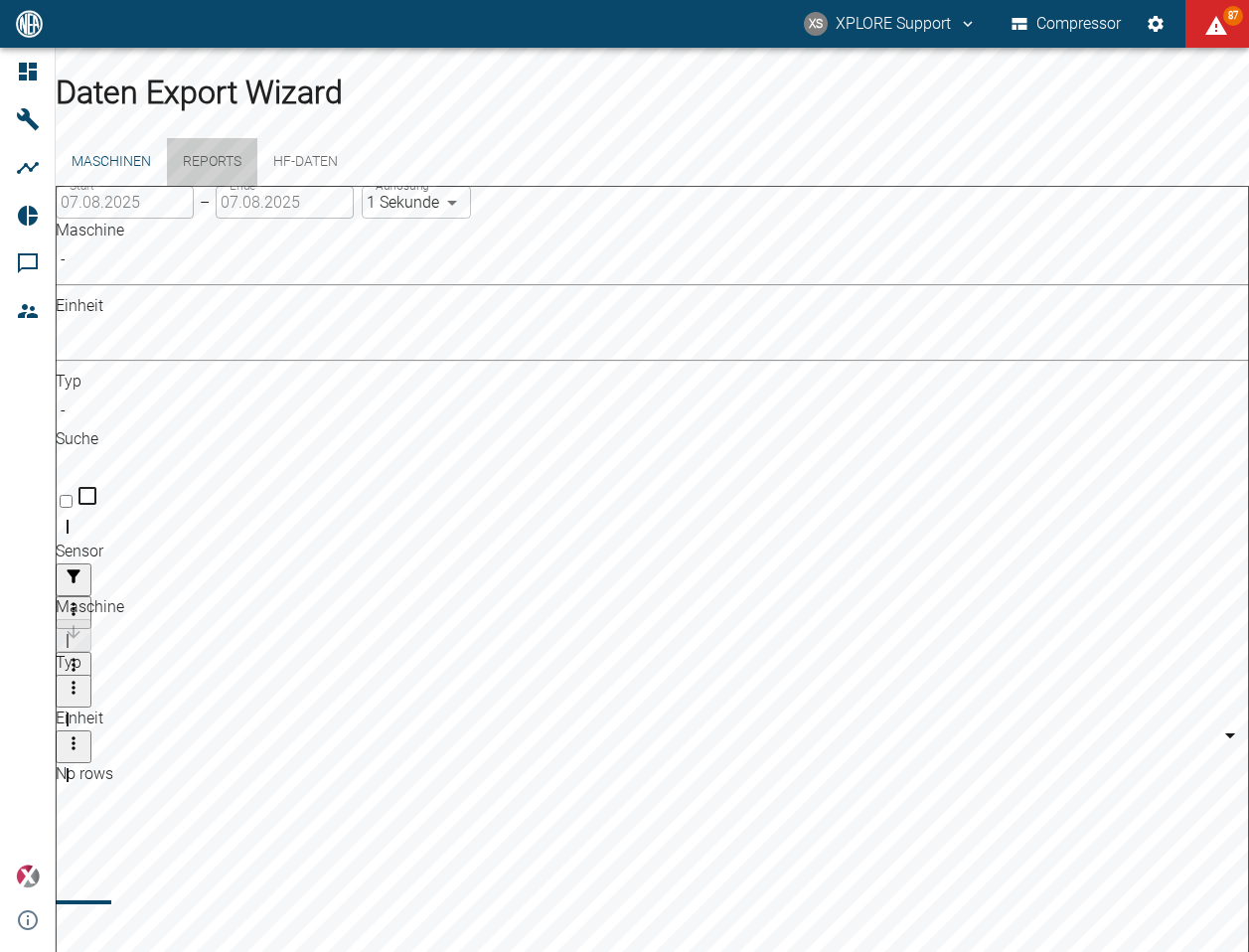 click on "Reports" at bounding box center [212, 162] 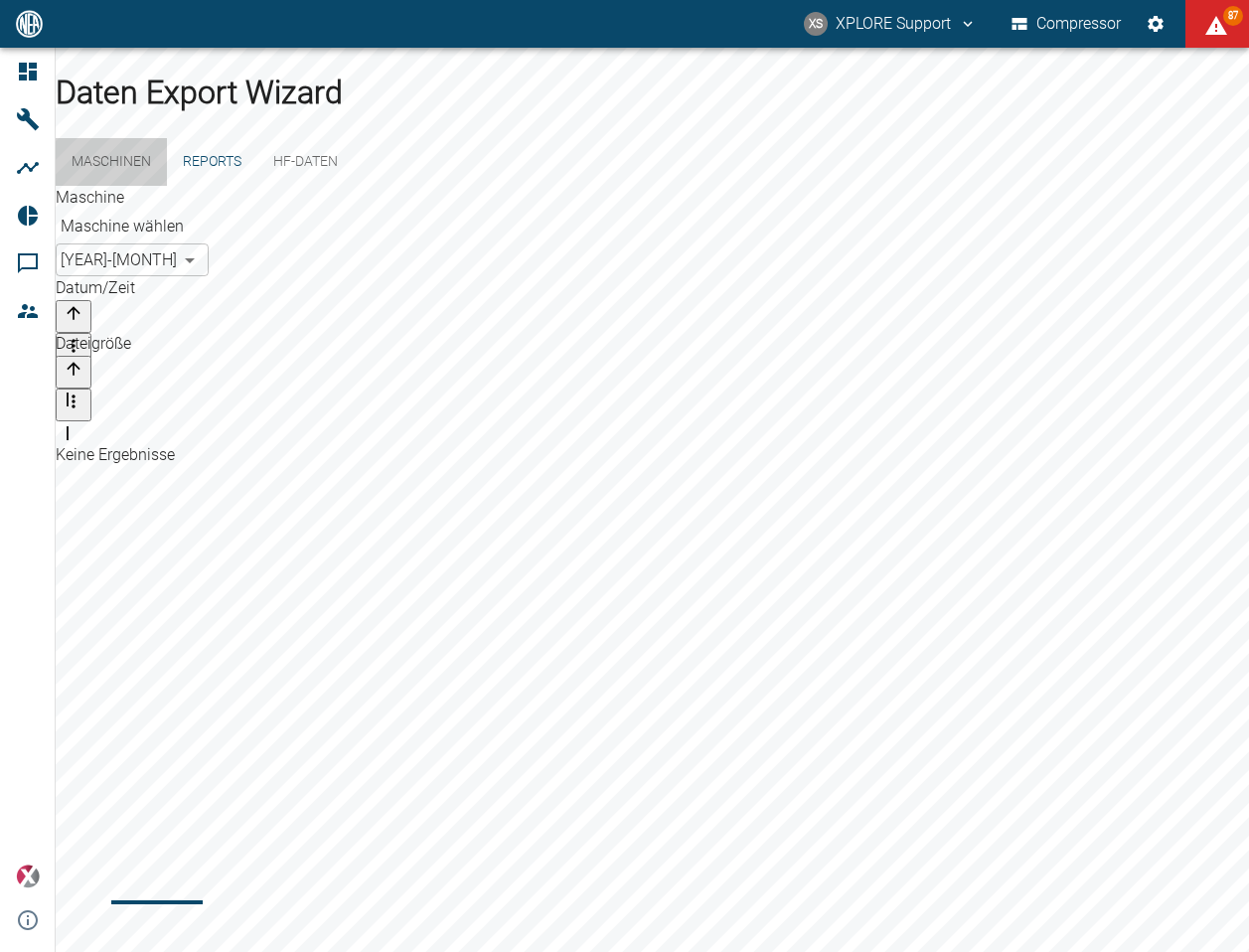 click on "Maschinen" at bounding box center [111, 162] 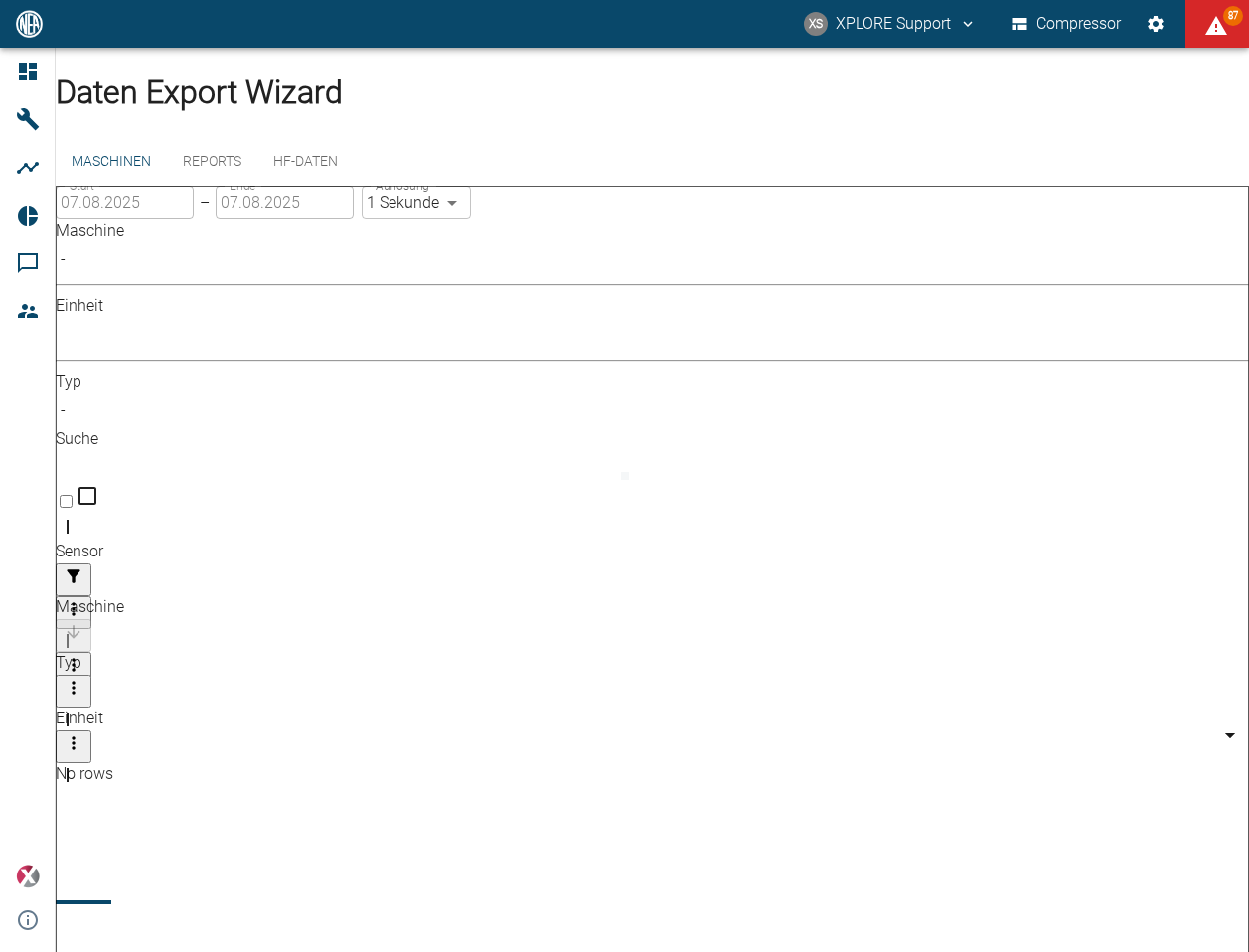 click on "XS XPLORE Support Compressor 87 Dashboard Maschinen Analysen Reports Kommentare Mitglieder powered by Versions-Hinweise Wartungsarbeiten von [MONTH].[DAY].[YEAR] [HOUR]:[MINUTE] Uhr bis [MONTH].[DAY].[YEAR] [HOUR]:[MINUTE] Uhr Daten Export Wizard Maschinen Reports HF-Daten Start [MONTH].[DAY].[YEAR] Start  –  Ende [MONTH].[DAY].[YEAR] Ende Auflösung 1 Sekunde ONE_SECOND Auflösung Maschine - ​ Einheit ​ ​ Typ - ​ Suche ​ Sensor Maschine Typ Einheit No rows Exportieren" at bounding box center (624, 476) 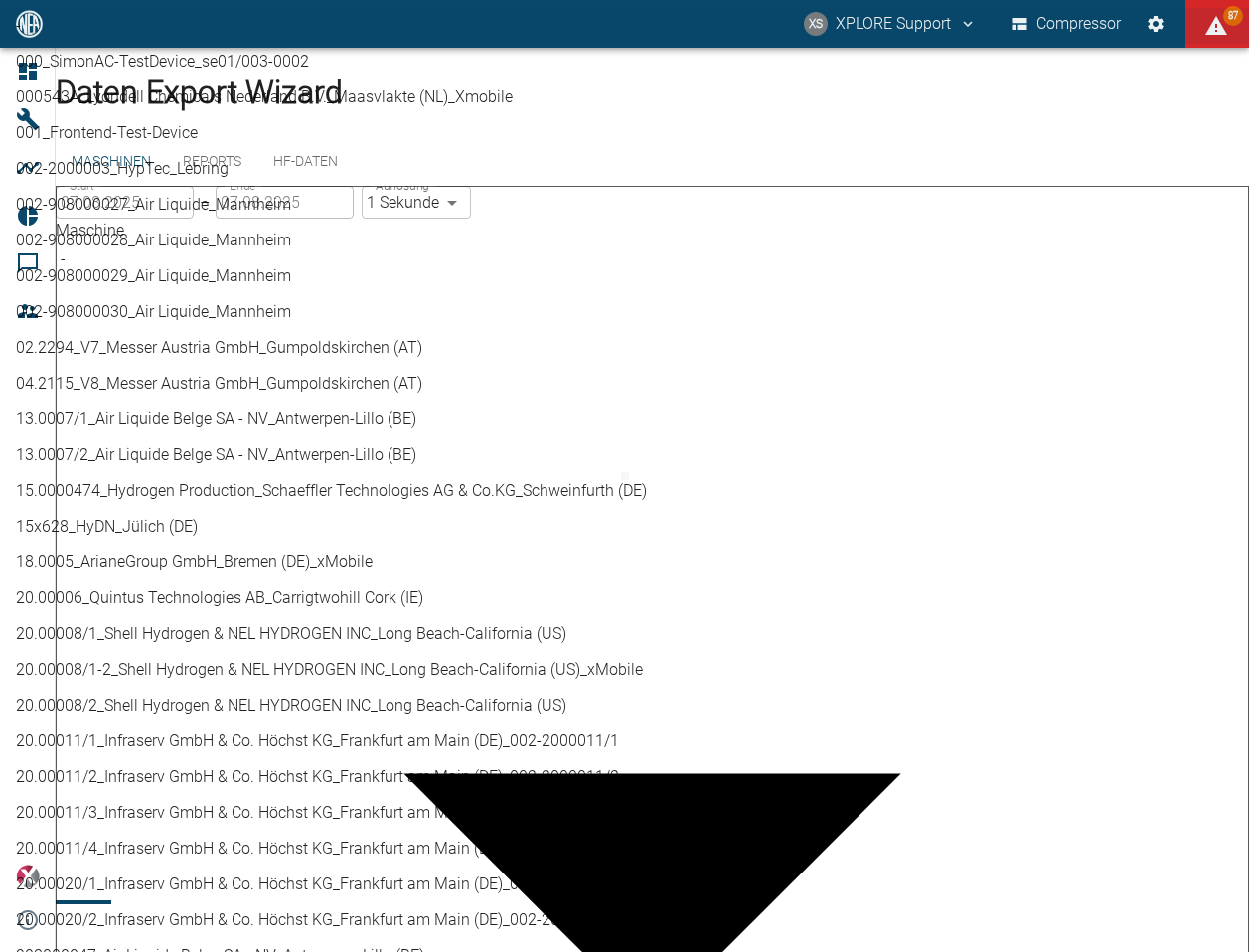 click at bounding box center (624, 476) 